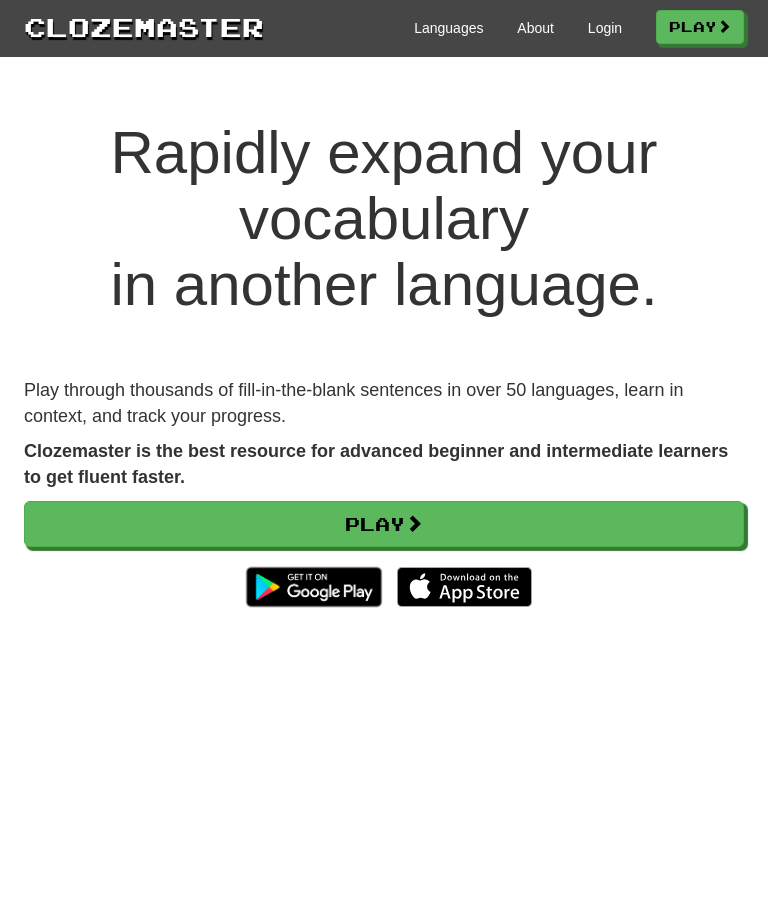 scroll, scrollTop: 0, scrollLeft: 0, axis: both 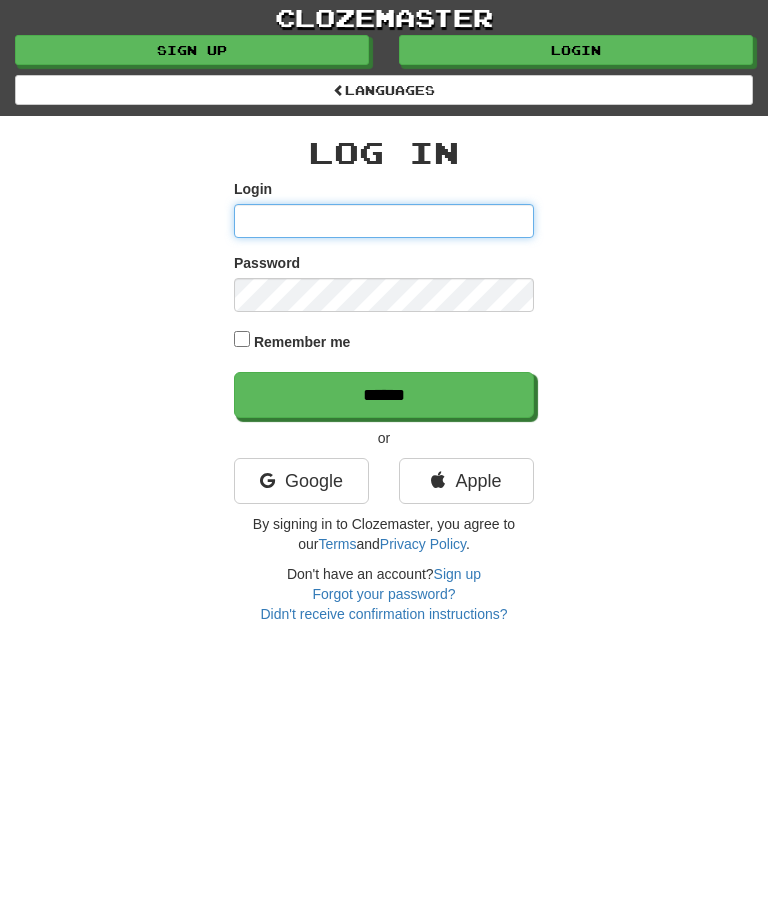 type on "**********" 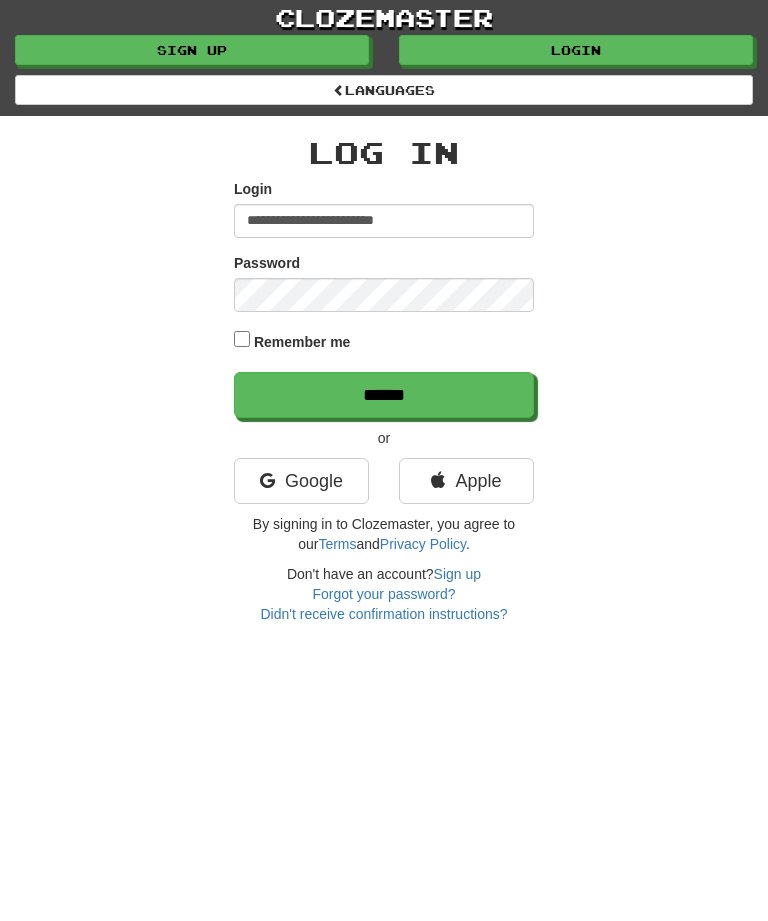 click on "******" at bounding box center (384, 395) 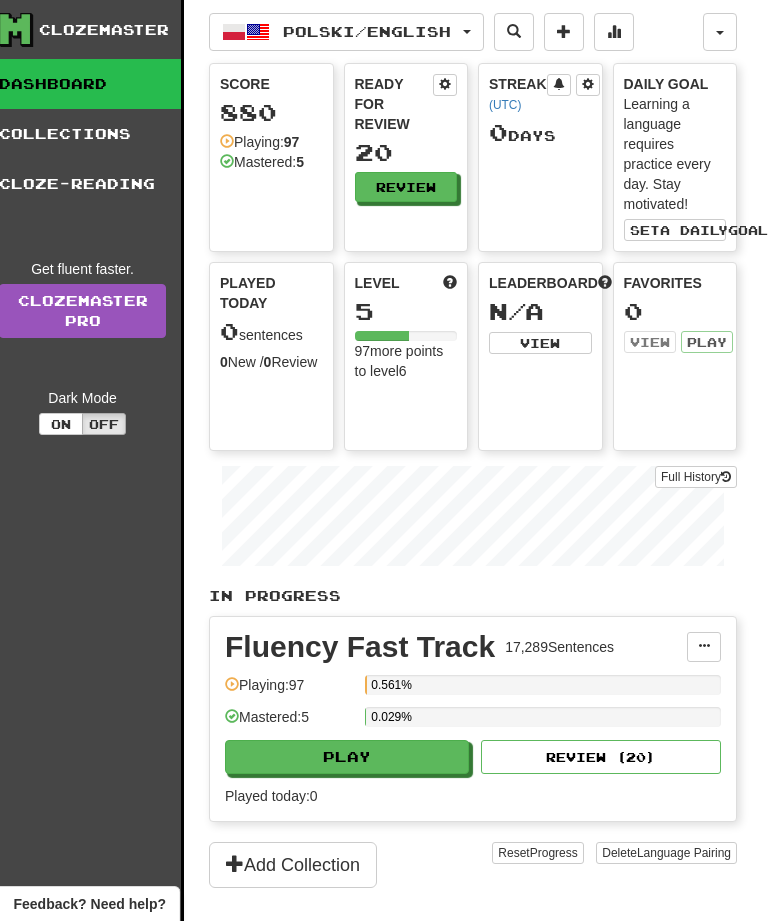 scroll, scrollTop: 0, scrollLeft: 17, axis: horizontal 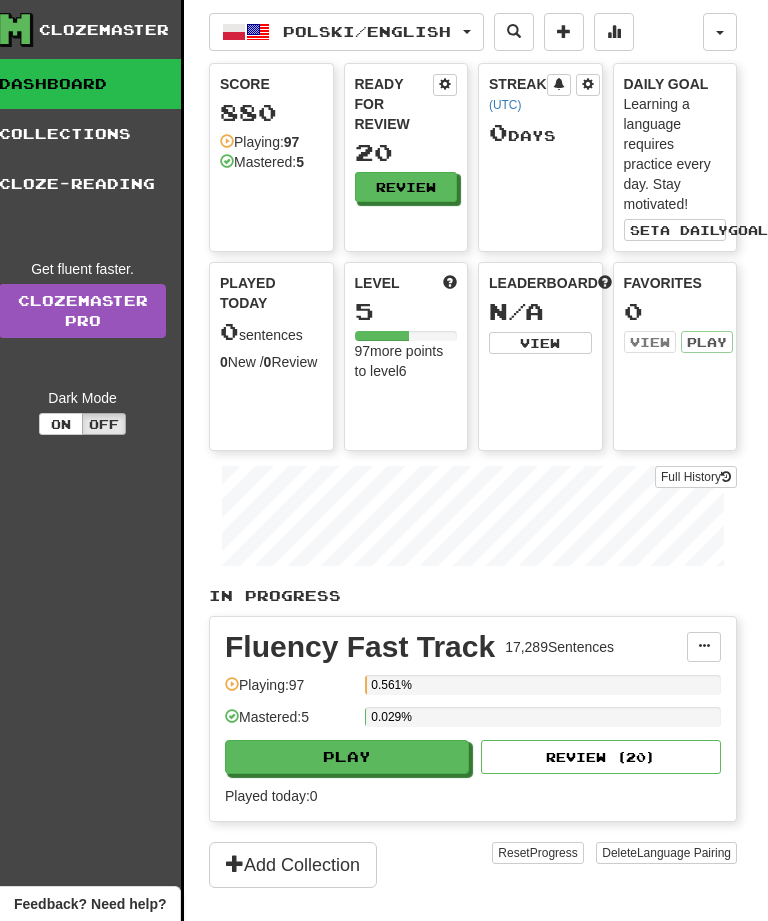 click on "Play" at bounding box center [347, 757] 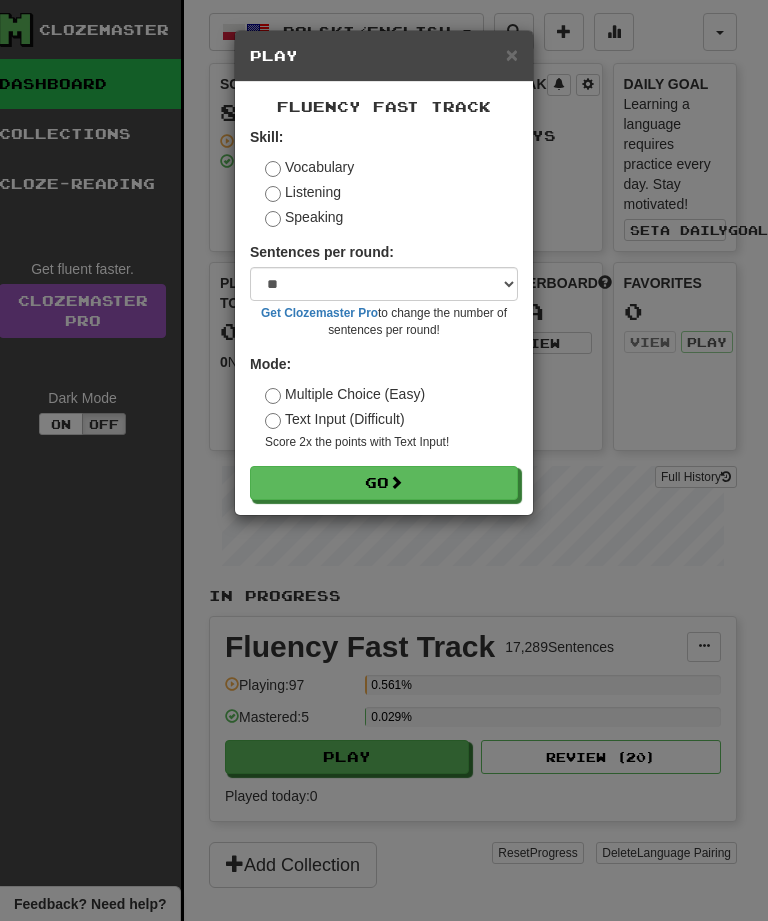 click on "Go" at bounding box center (384, 483) 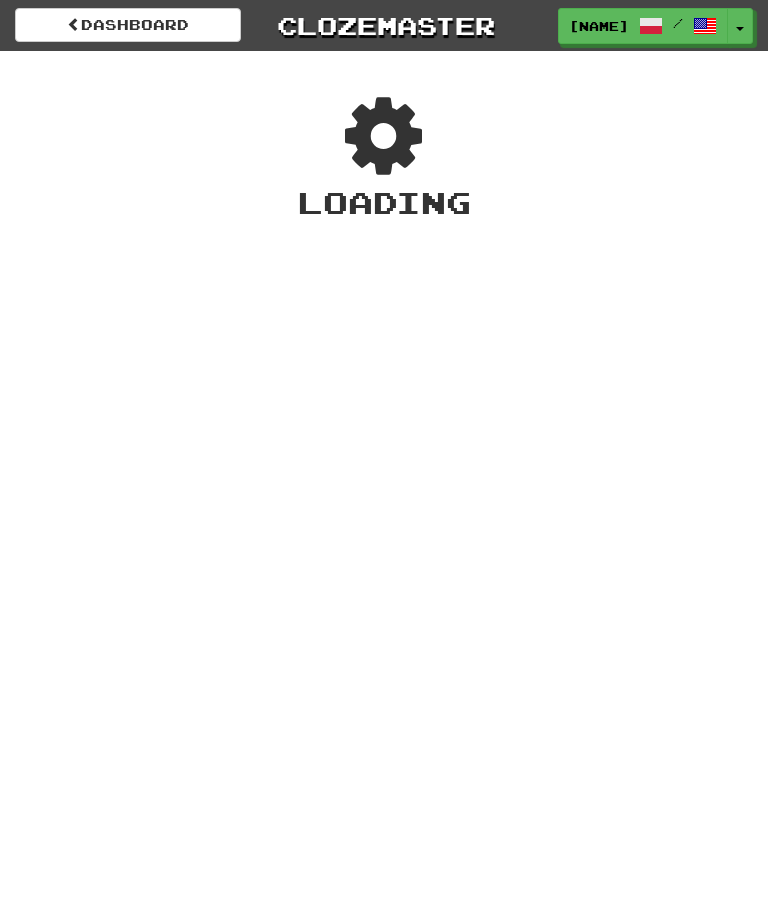 scroll, scrollTop: 0, scrollLeft: 0, axis: both 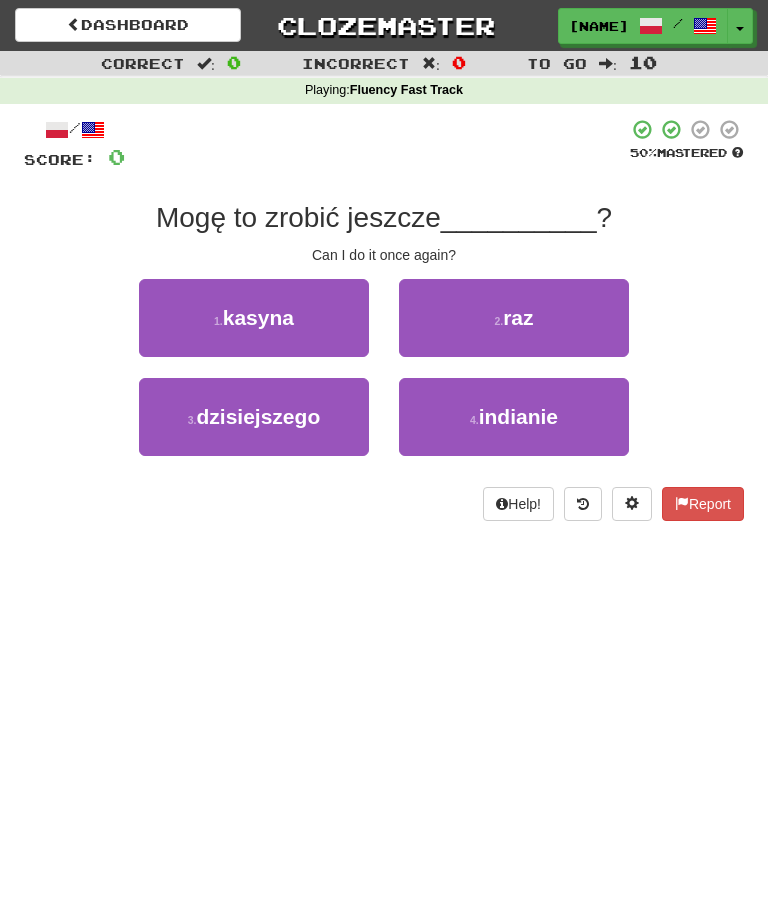 click on "2 .  raz" at bounding box center (514, 318) 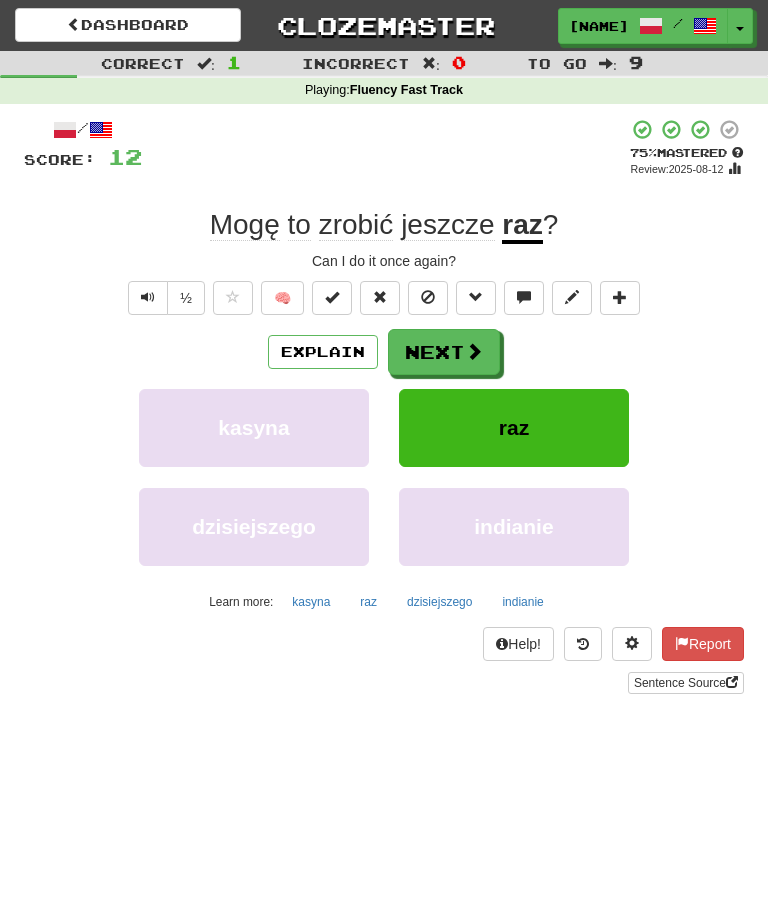 click on "Next" at bounding box center [444, 352] 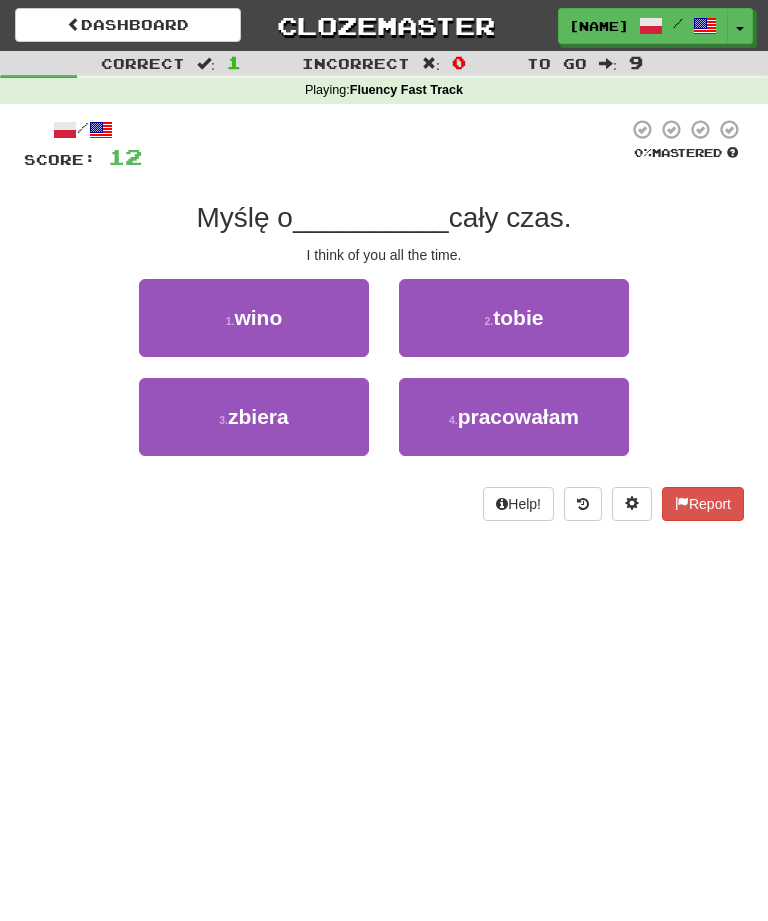 click on "2 . [PERSON]" at bounding box center (514, 318) 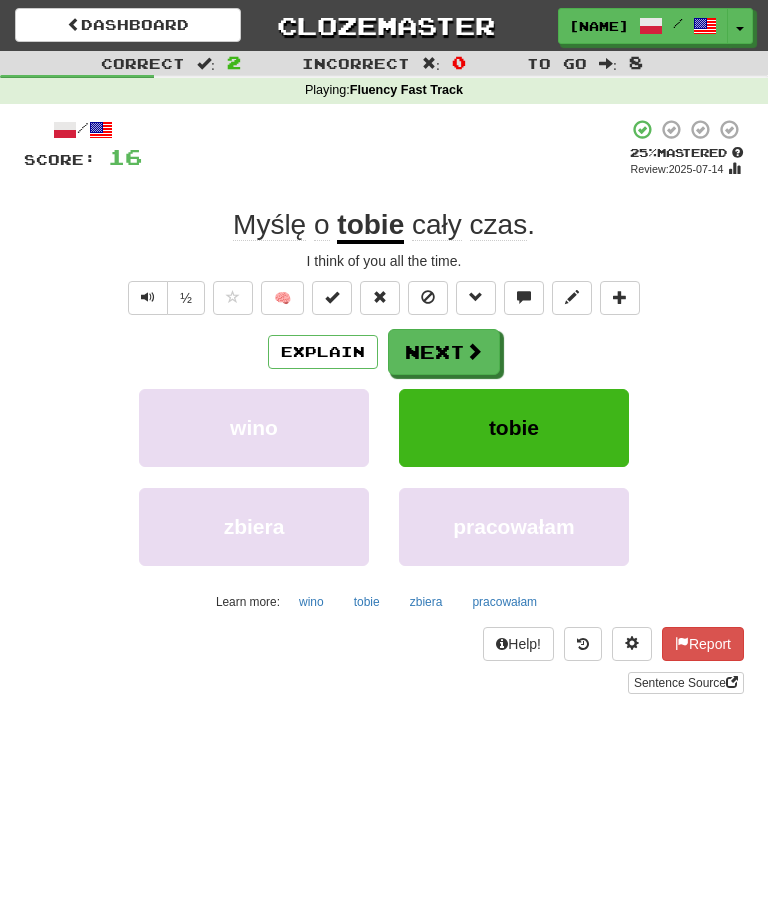 click on "Explain" at bounding box center [323, 352] 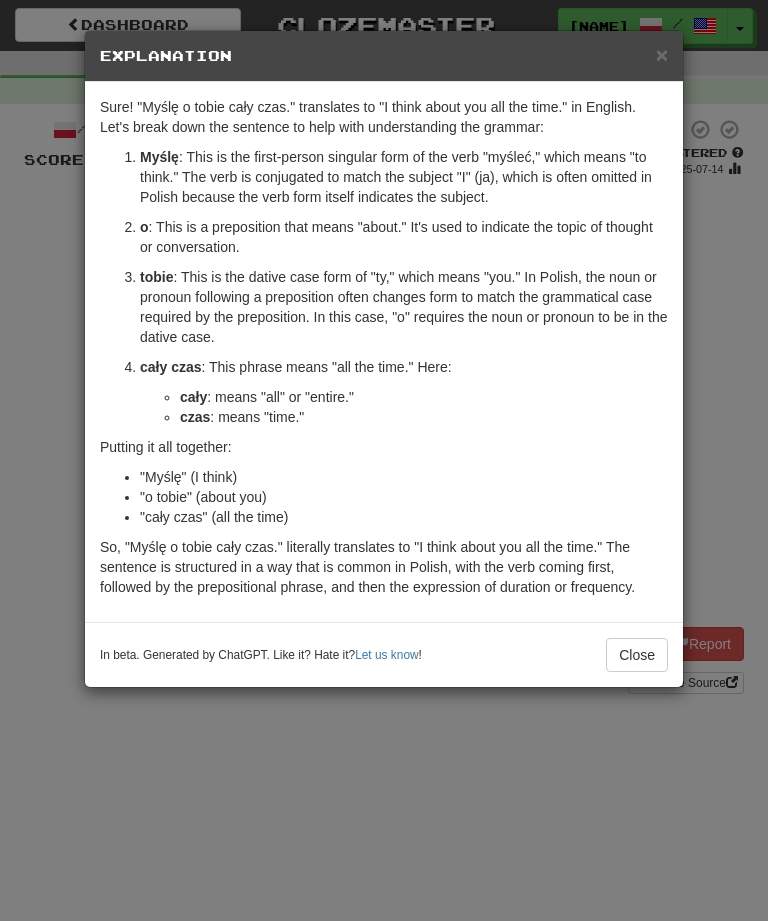 click on "Close" at bounding box center (637, 655) 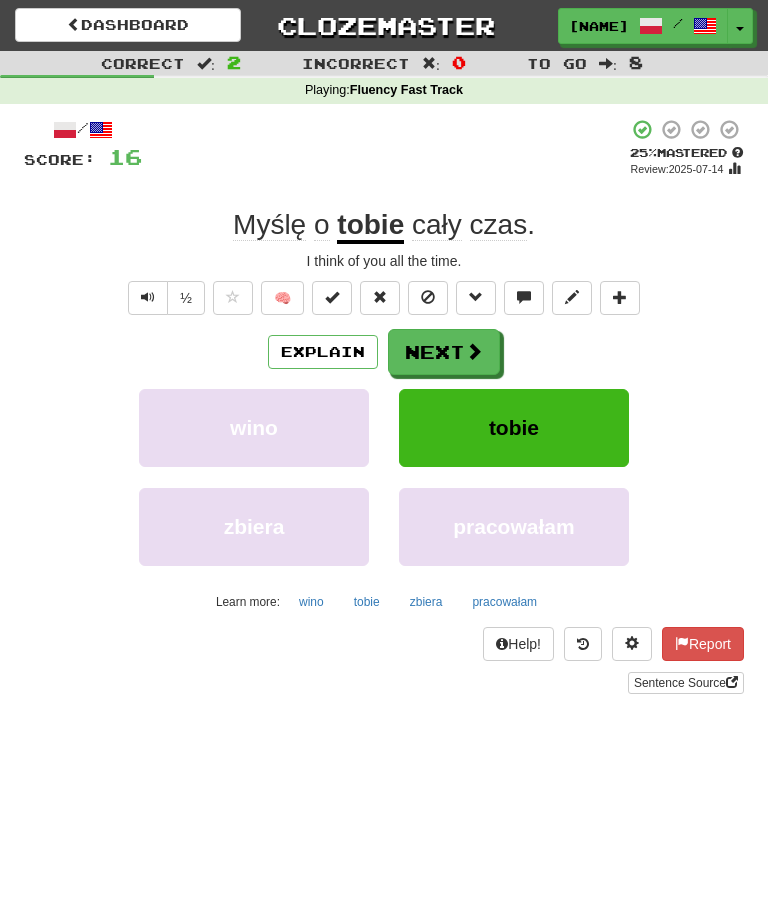 click on "Next" at bounding box center (444, 352) 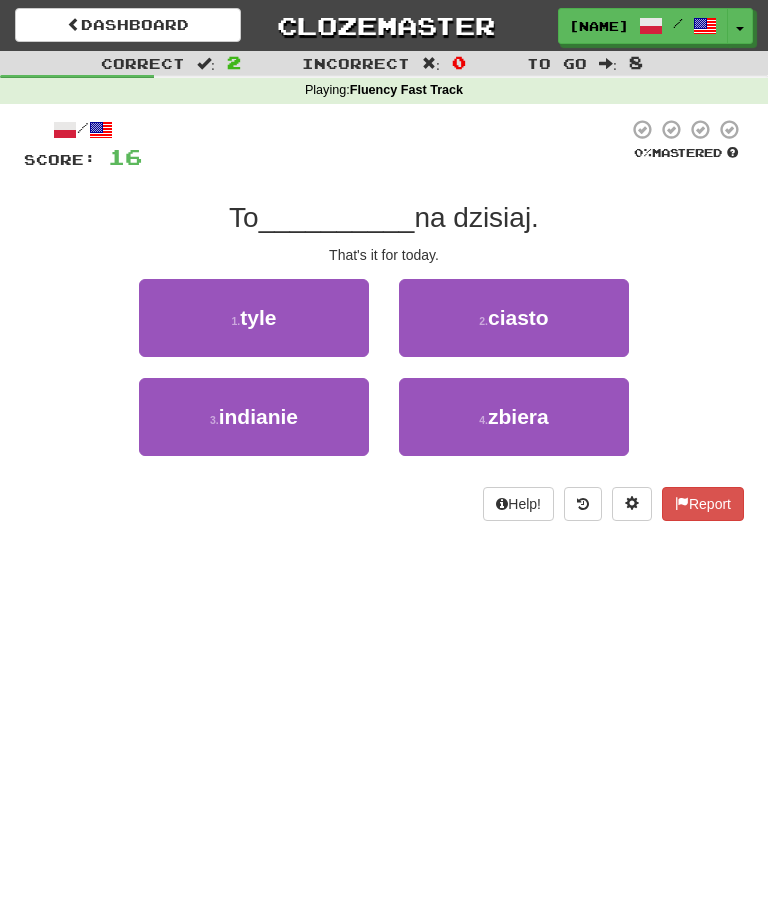 click on "2 .  ciasto" at bounding box center (514, 318) 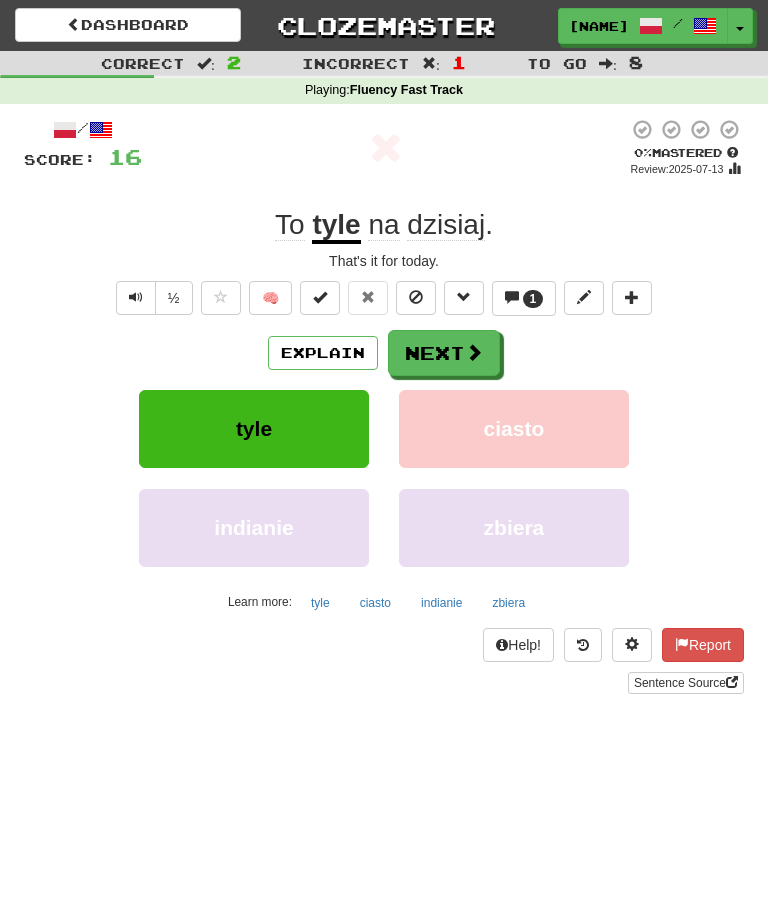 click on "Explain" at bounding box center (323, 353) 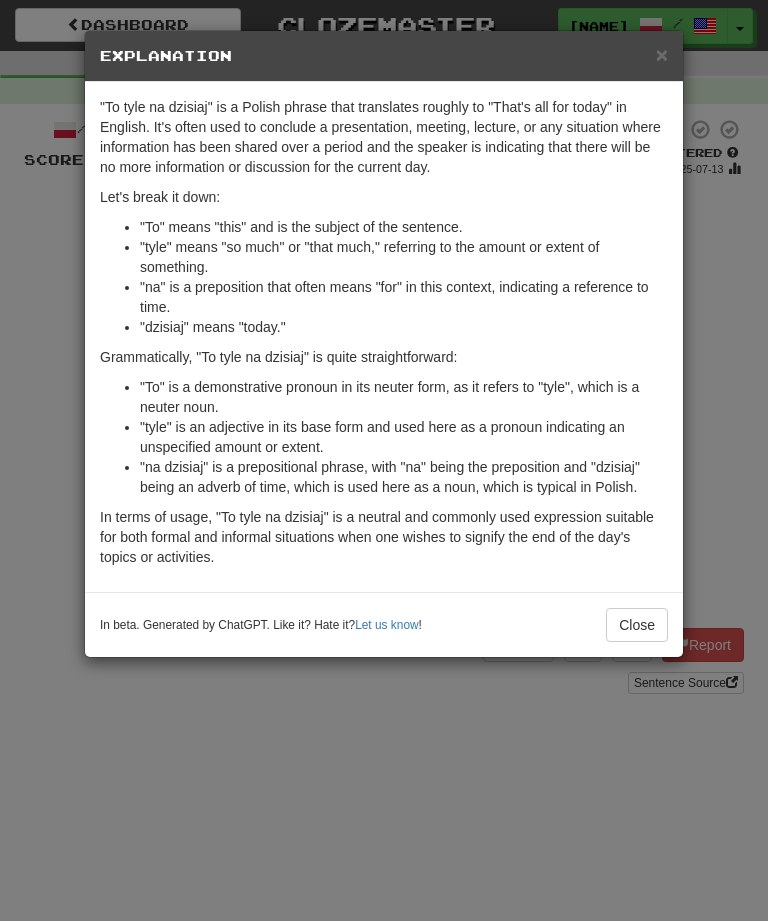 click on "Close" at bounding box center (637, 625) 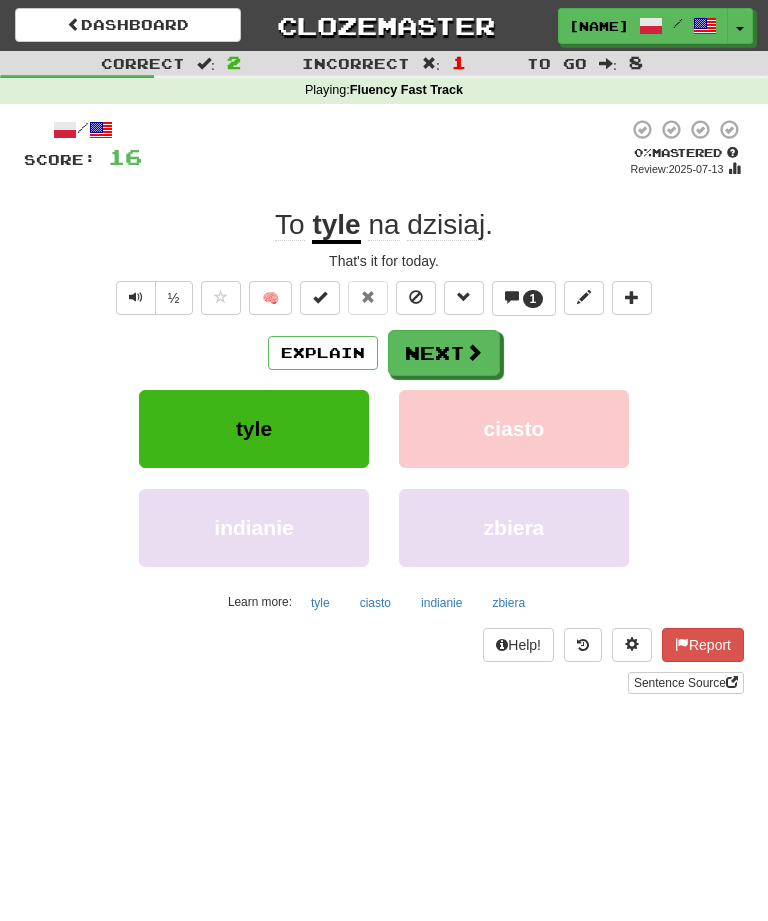 click on "Next" at bounding box center [444, 353] 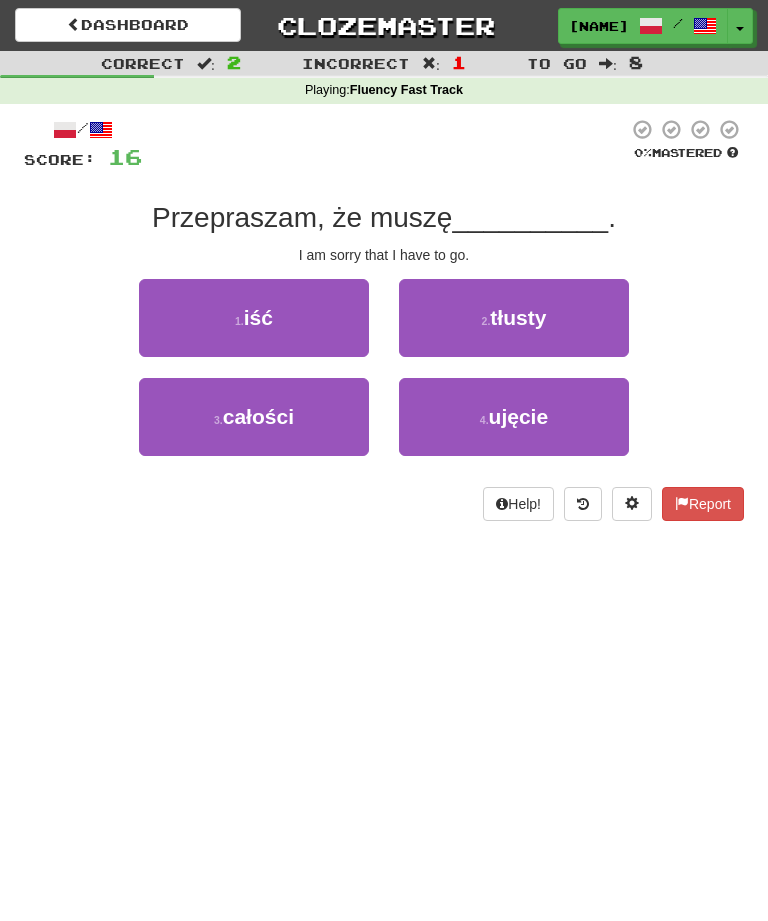 click on "iść" at bounding box center (258, 317) 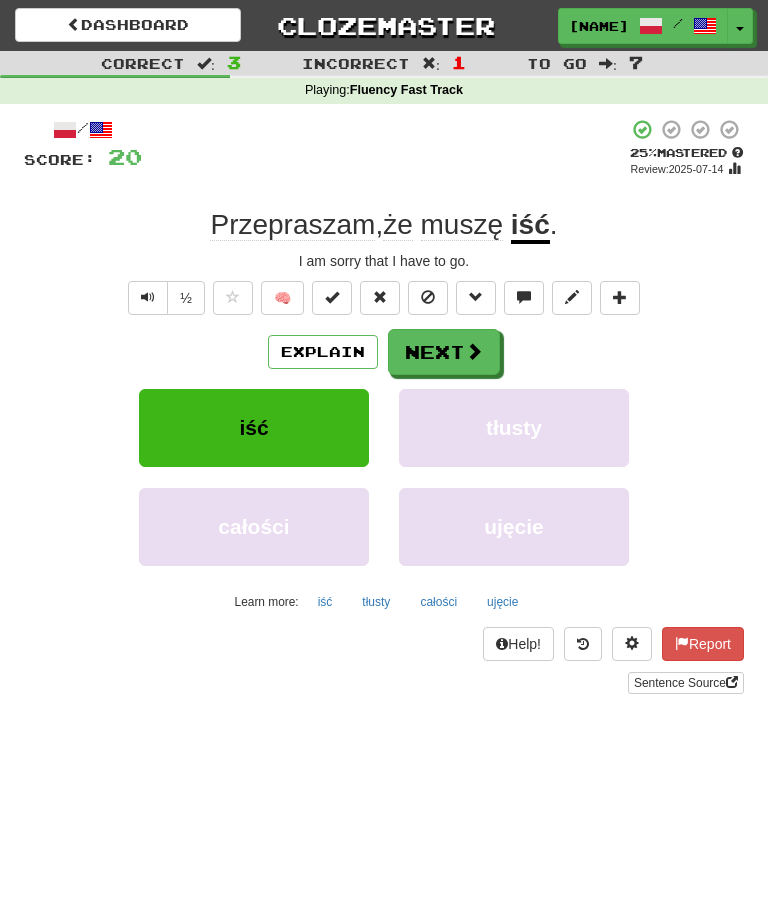 click on "Explain" at bounding box center [323, 352] 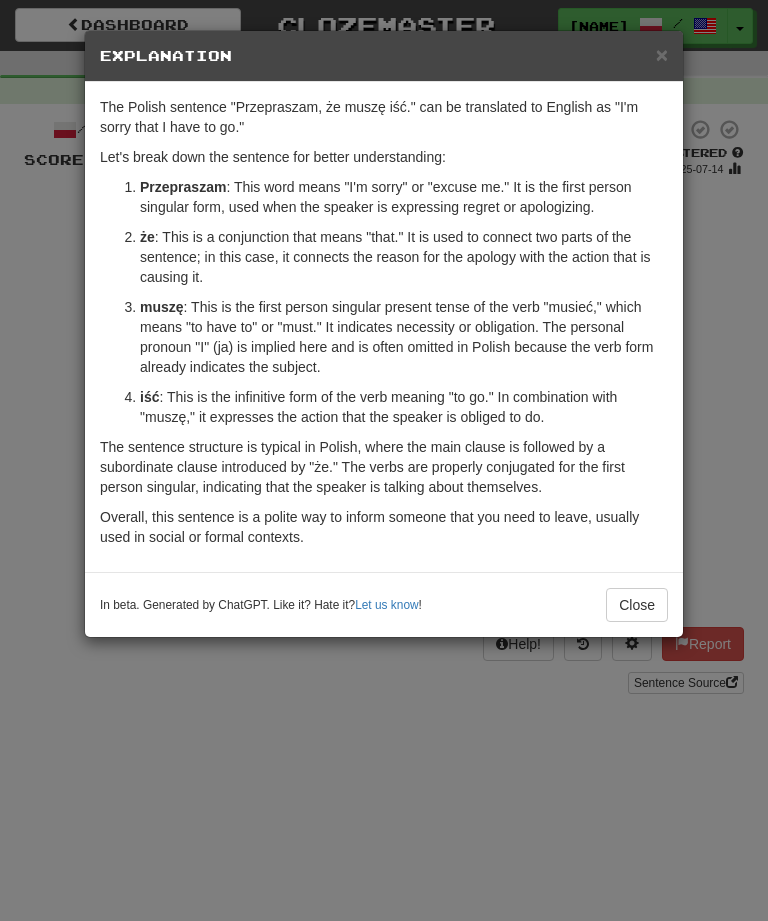 click on "Close" at bounding box center [637, 605] 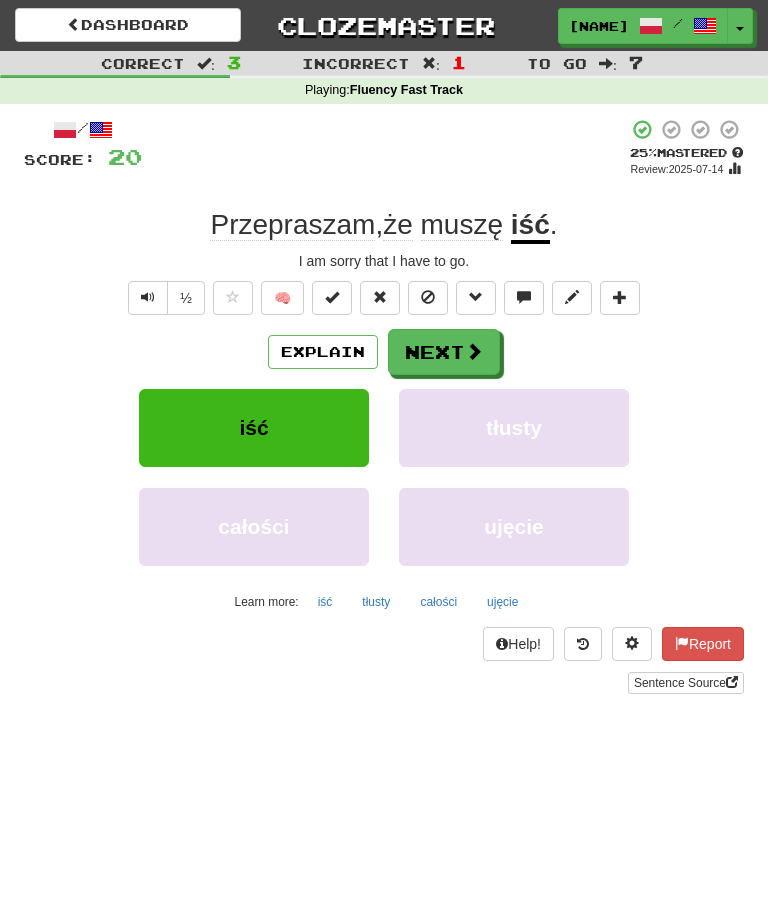 click at bounding box center (474, 351) 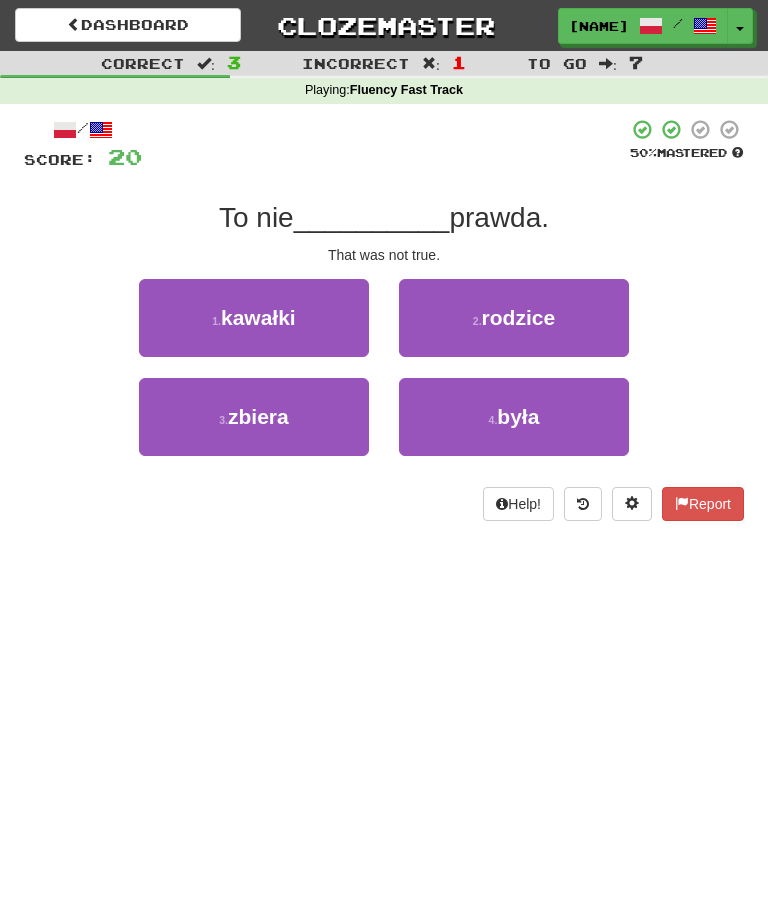 click on "4 .  była" at bounding box center (514, 417) 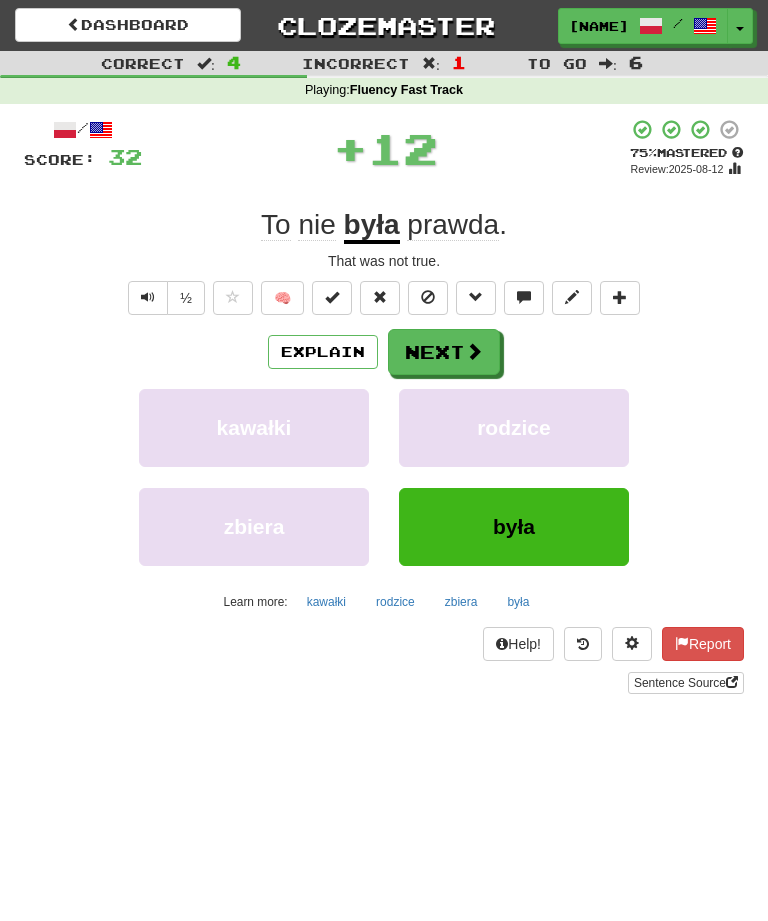 click at bounding box center (474, 351) 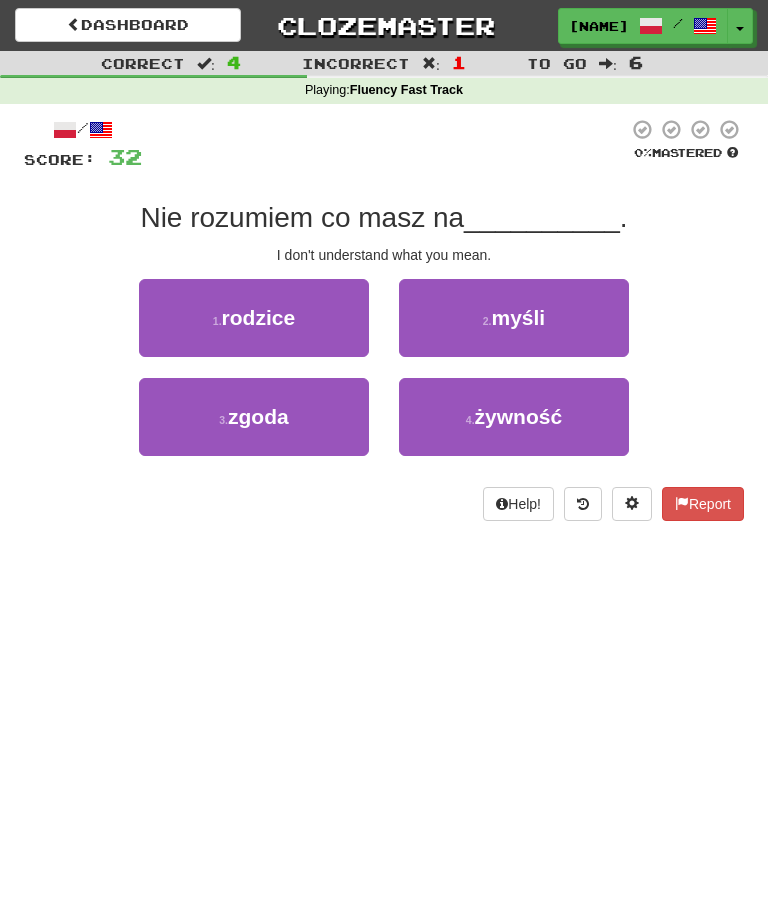 click on "4 .  żywność" at bounding box center (514, 417) 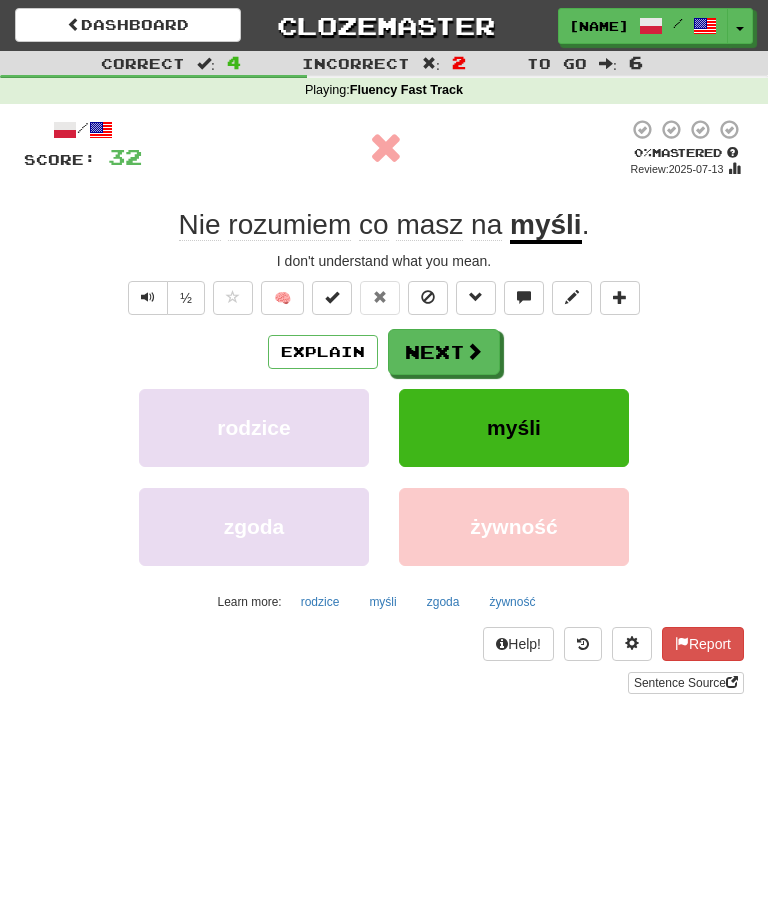 click on "Next" at bounding box center (444, 352) 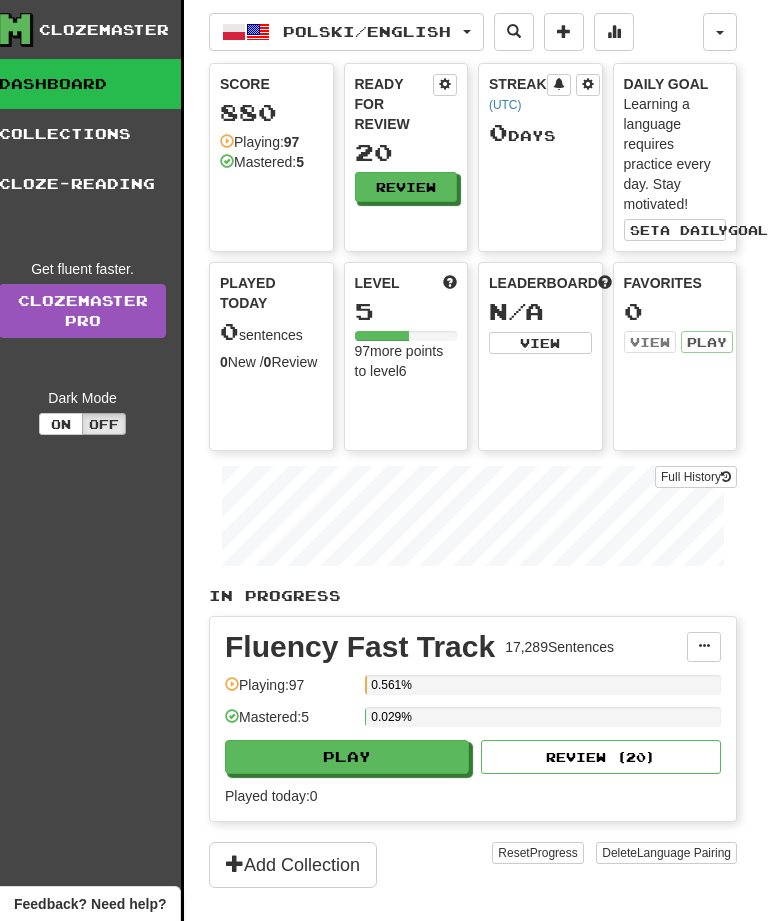 scroll, scrollTop: 0, scrollLeft: 35, axis: horizontal 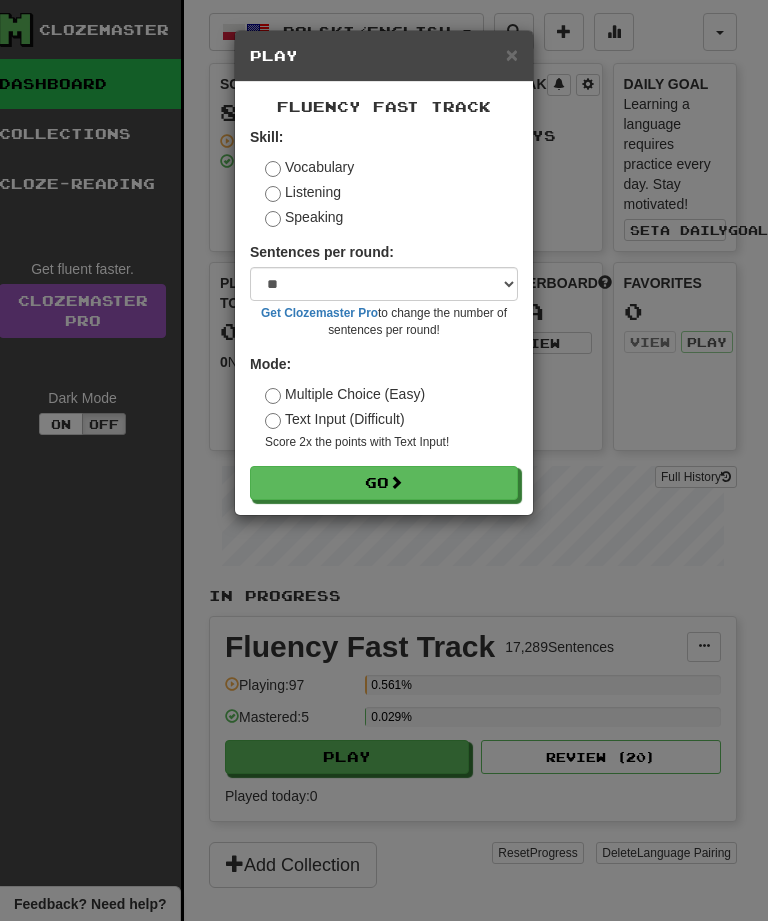 click on "Go" at bounding box center (384, 483) 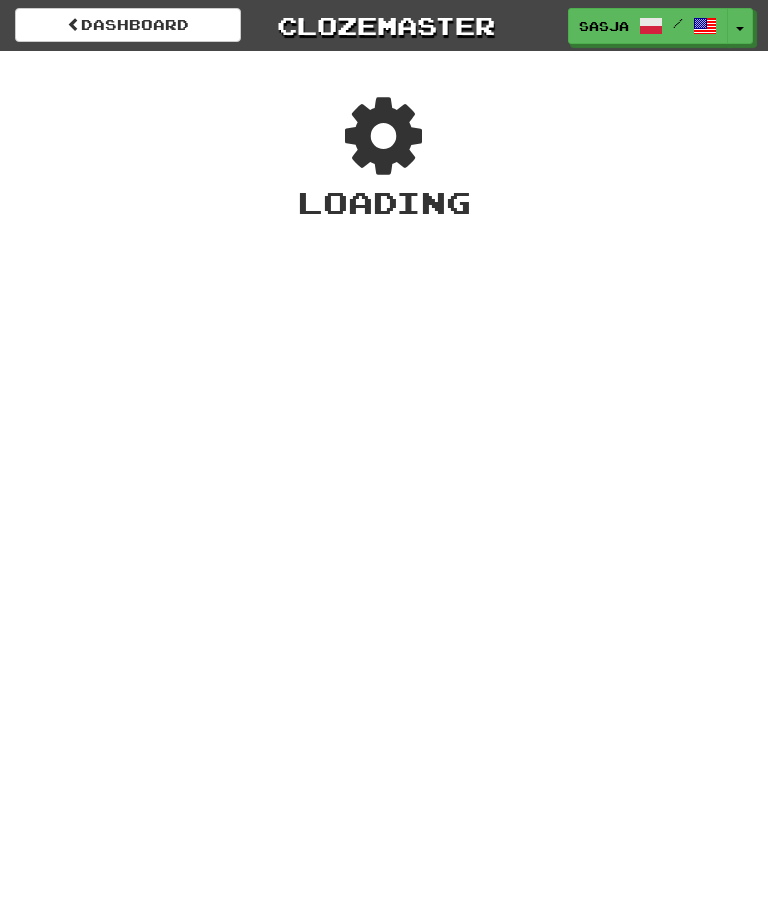 scroll, scrollTop: 0, scrollLeft: 0, axis: both 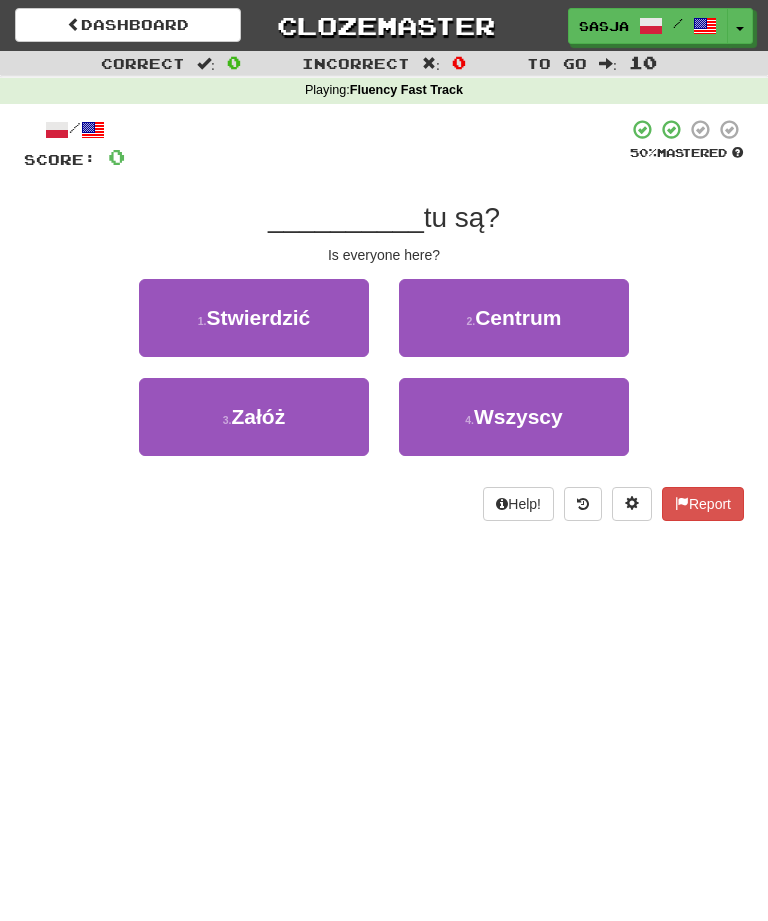 click on "/ Score: 0 50 % Mastered __________ tu są? Is everyone here? 1 . Stwierdzić 2 . Centrum 3 . Załóż 4 . Wszyscy Help! Report" at bounding box center (384, 326) 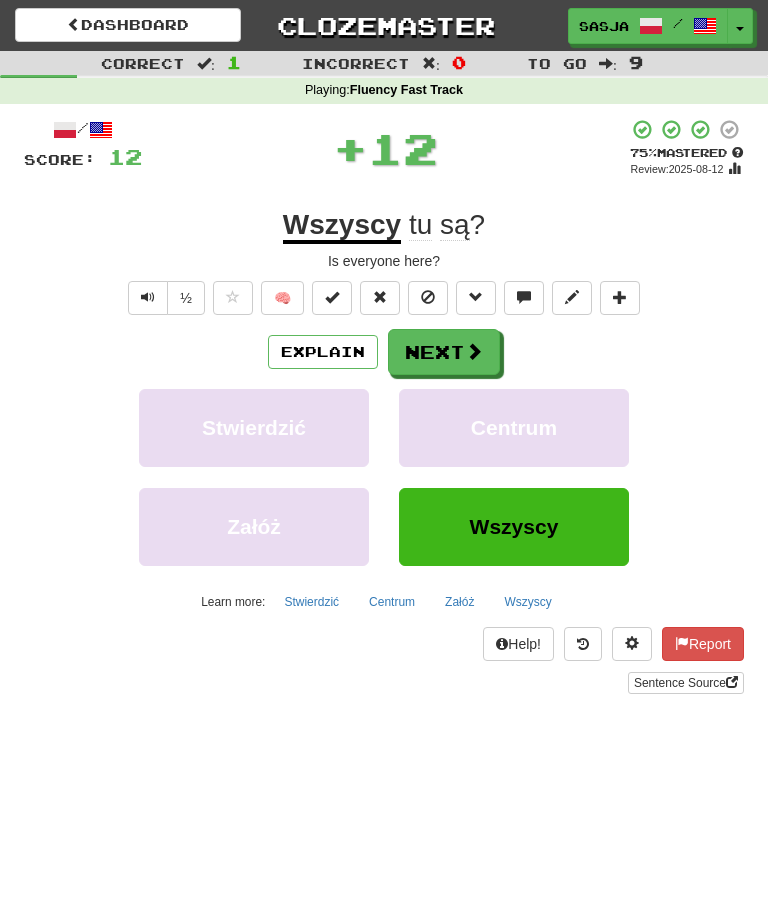 click at bounding box center (474, 351) 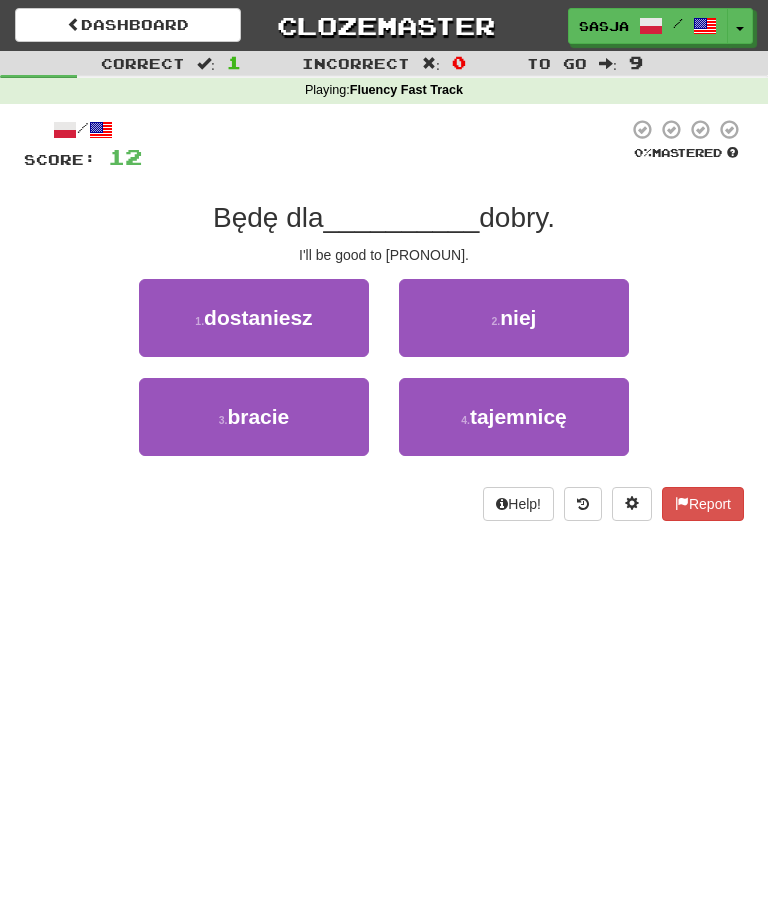 click on "3 .  bracie" at bounding box center [254, 417] 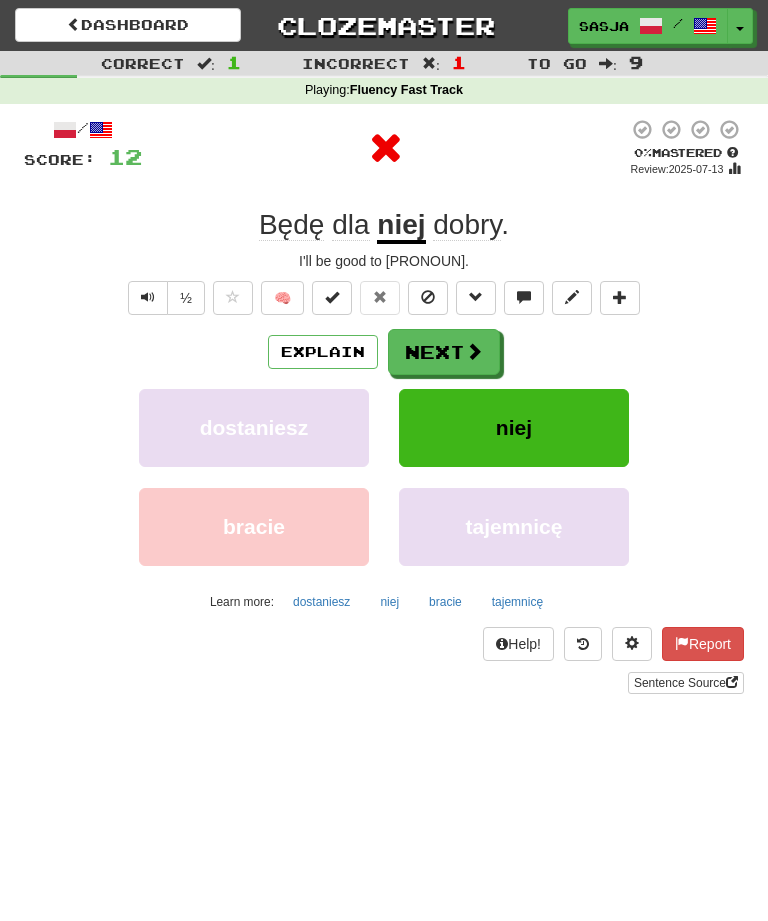 click on "Explain" at bounding box center (323, 352) 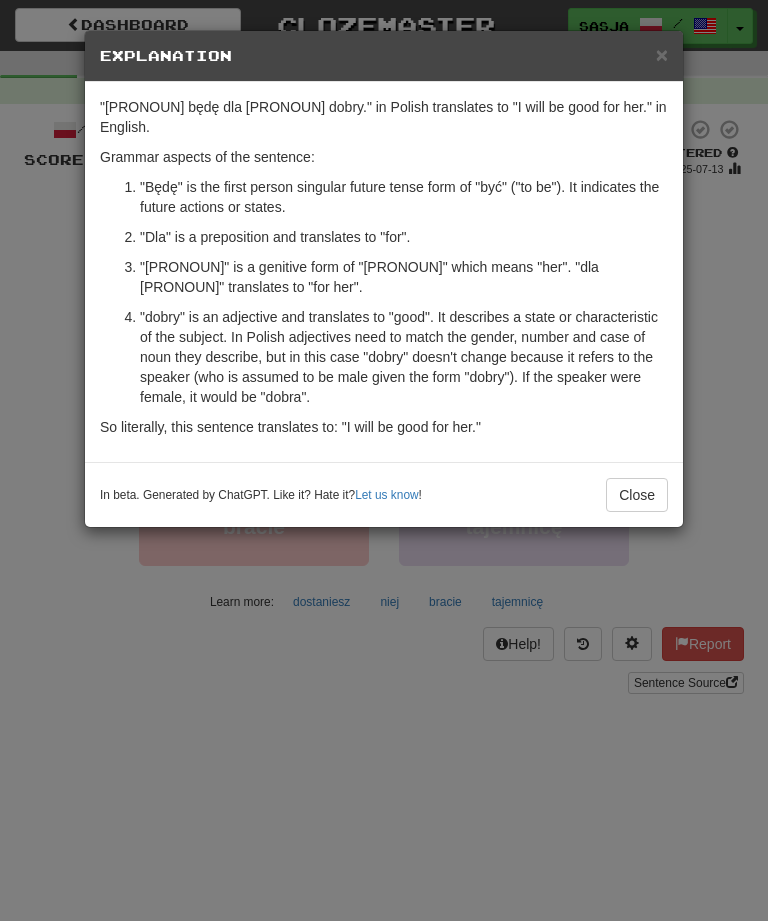 click on "Close" at bounding box center (637, 495) 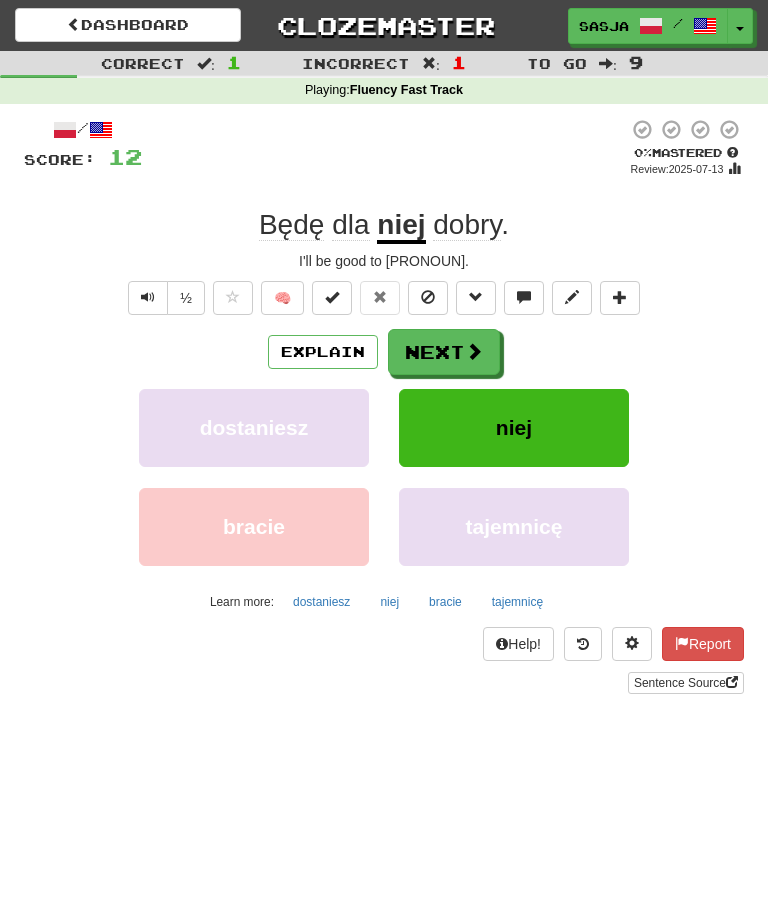click on "Next" at bounding box center (444, 352) 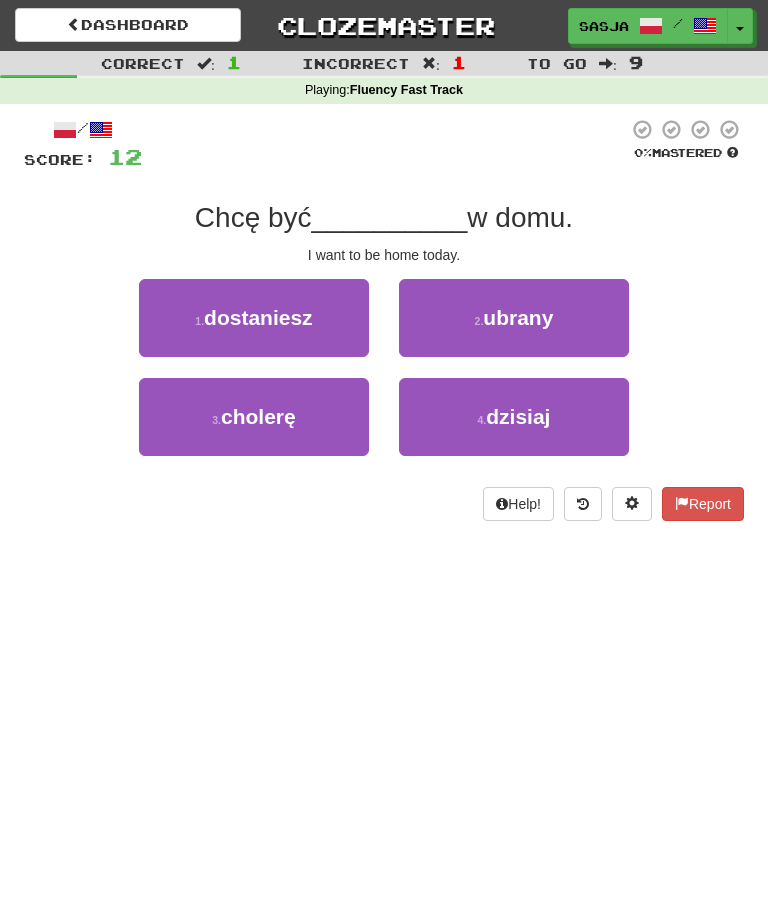 click on "dzisiaj" at bounding box center (518, 416) 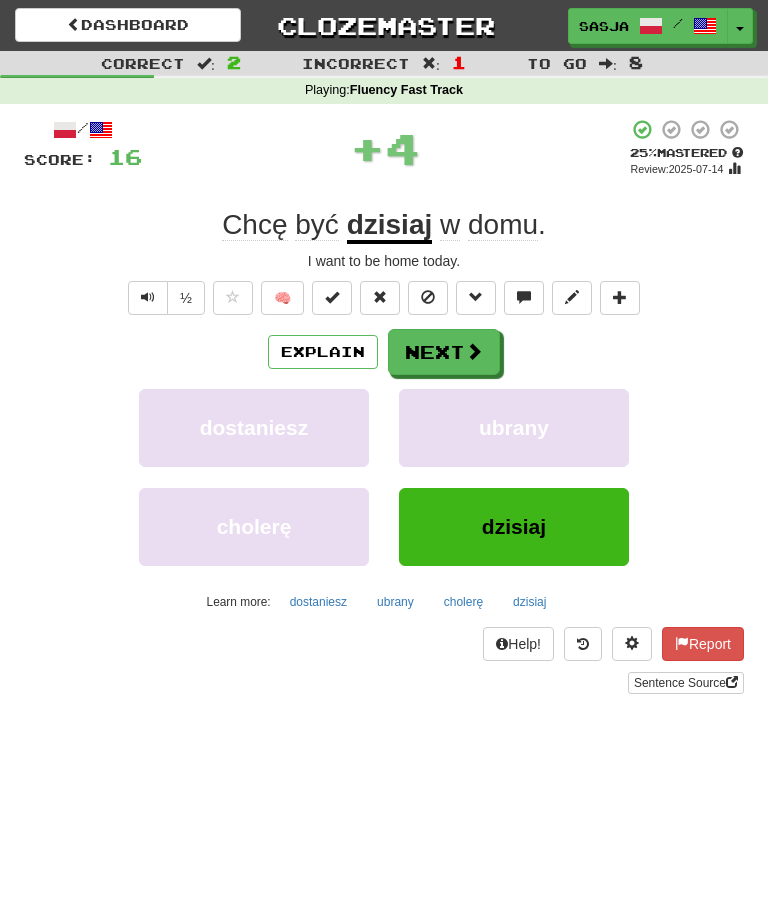 click on "Explain" at bounding box center (323, 352) 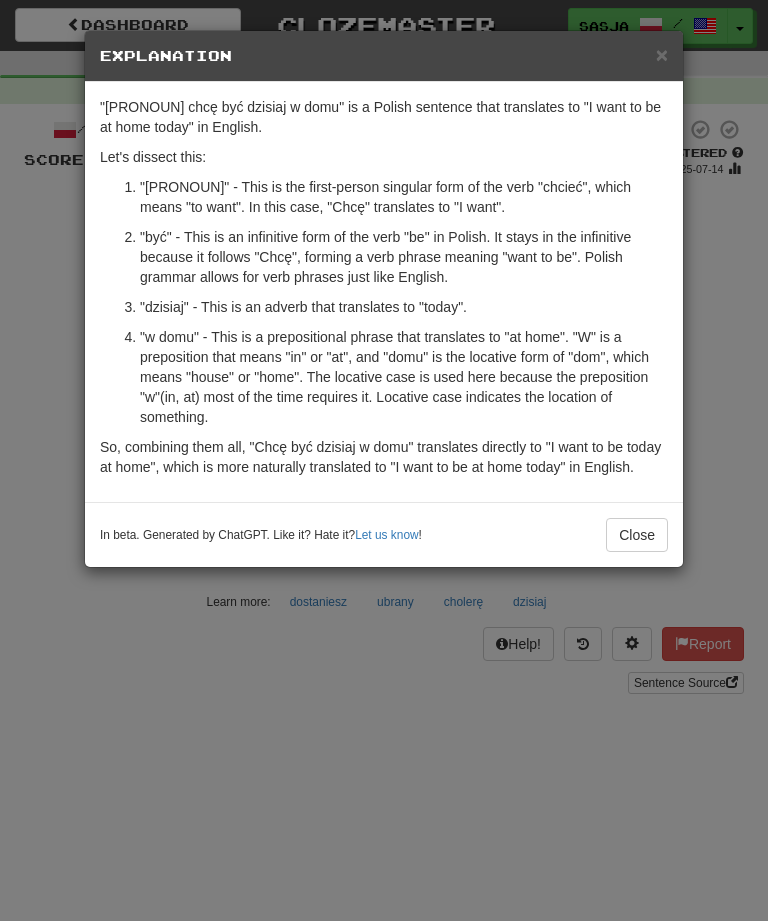 click on "Close" at bounding box center [637, 535] 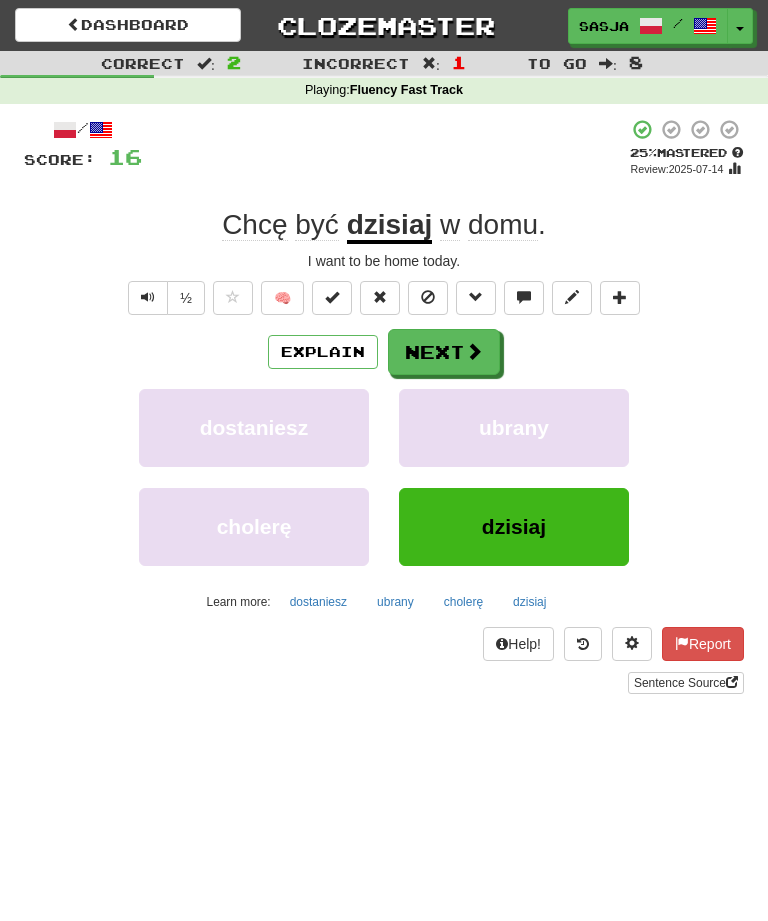 click at bounding box center [474, 351] 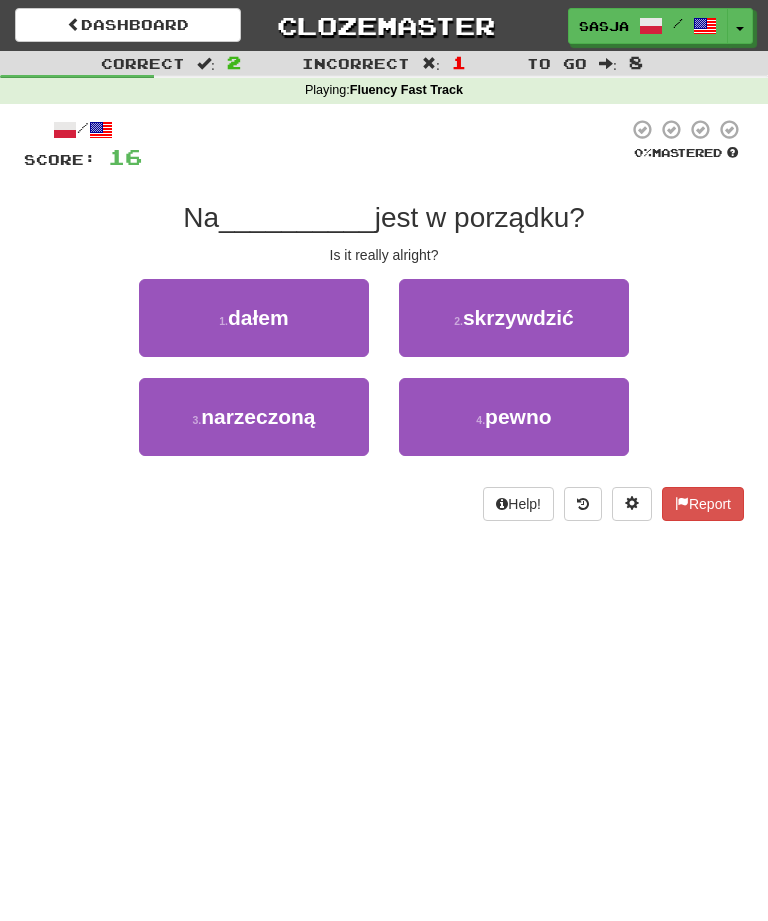 click on "pewno" at bounding box center (518, 416) 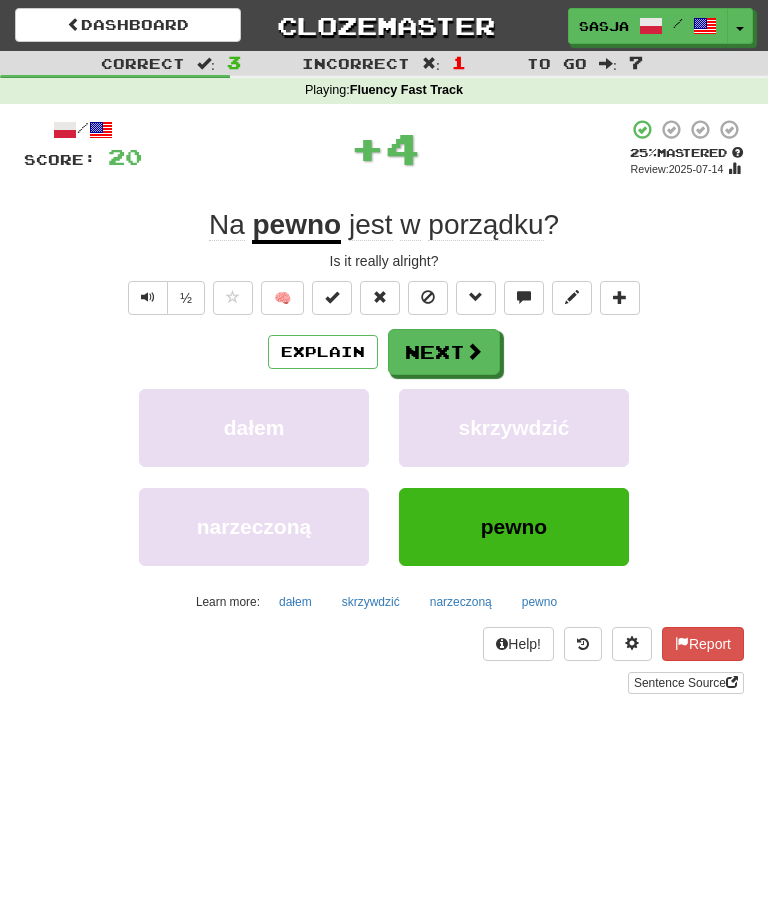 click on "Explain" at bounding box center (323, 352) 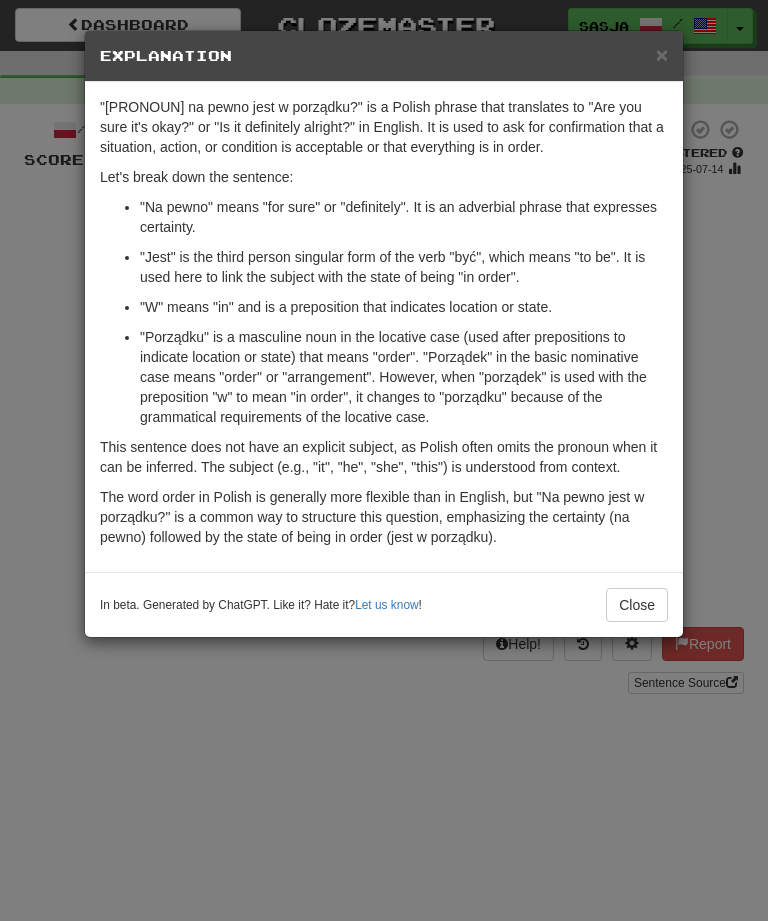 click on "× Explanation "Na pewno jest w porządku?" is a Polish phrase that translates to "Are you sure it's okay?" or "Is it definitely alright?" in English. It is used to ask for confirmation that a situation, action, or condition is acceptable or that everything is in order.
Let's break down the sentence:
"Na pewno" means "for sure" or "definitely". It is an adverbial phrase that expresses certainty.
"Jest" is the third person singular form of the verb "być", which means "to be". It is used here to link the subject with the state of being "in order".
"W" means "in" and is a preposition that indicates location or state.
"Porządku" is a masculine noun in the locative case (used after prepositions to indicate location or state) that means "order". "Porządek" in the basic nominative case means "order" or "arrangement". However, when "porządek" is used with the preposition "w" to mean "in order", it changes to "porządku" because of the grammatical requirements of the locative case." at bounding box center [384, 460] 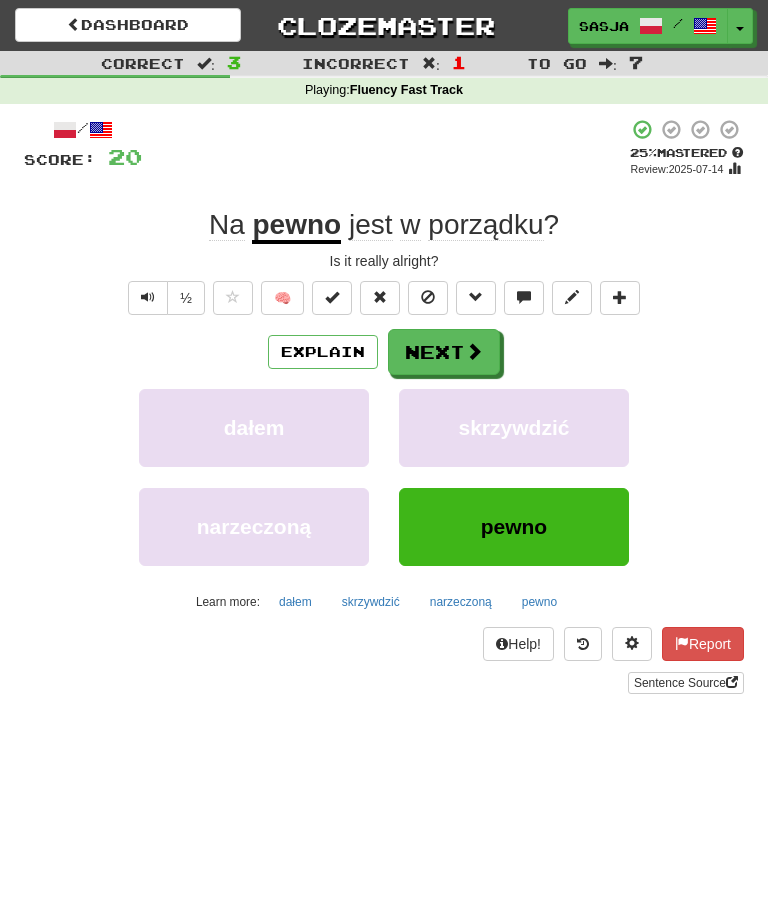 click at bounding box center (474, 351) 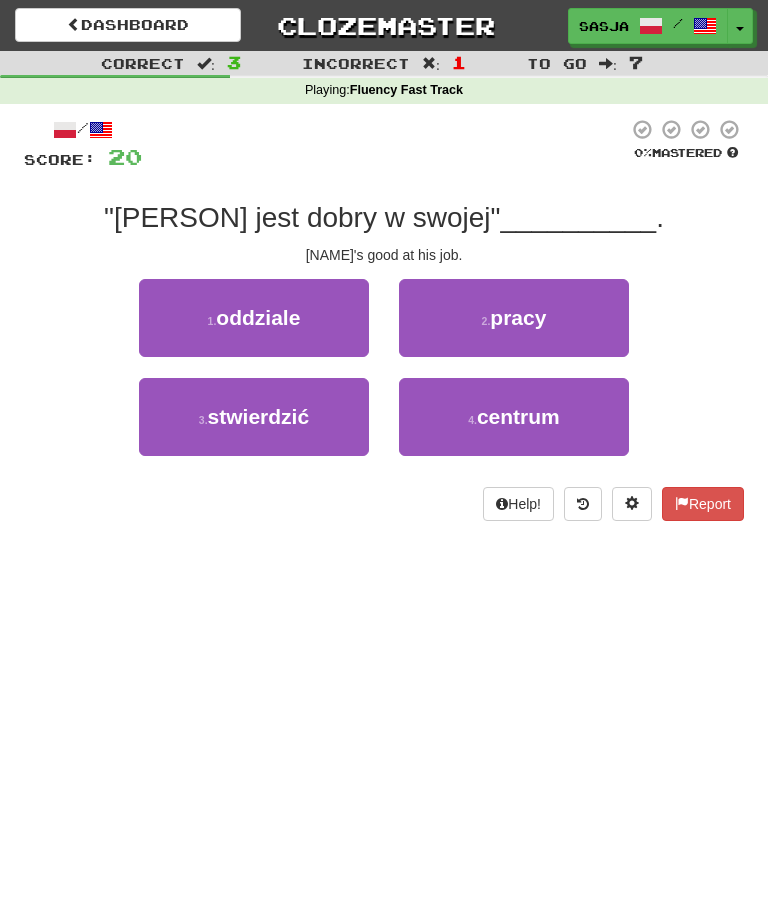 click on "2 .  pracy" at bounding box center [514, 318] 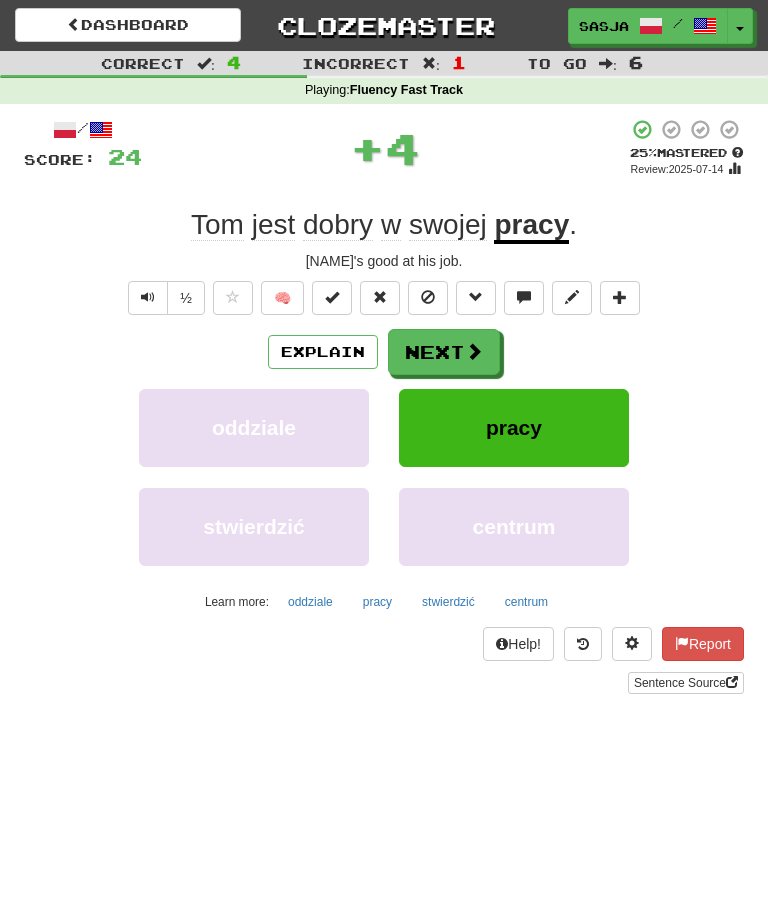 click on "Explain" at bounding box center (323, 352) 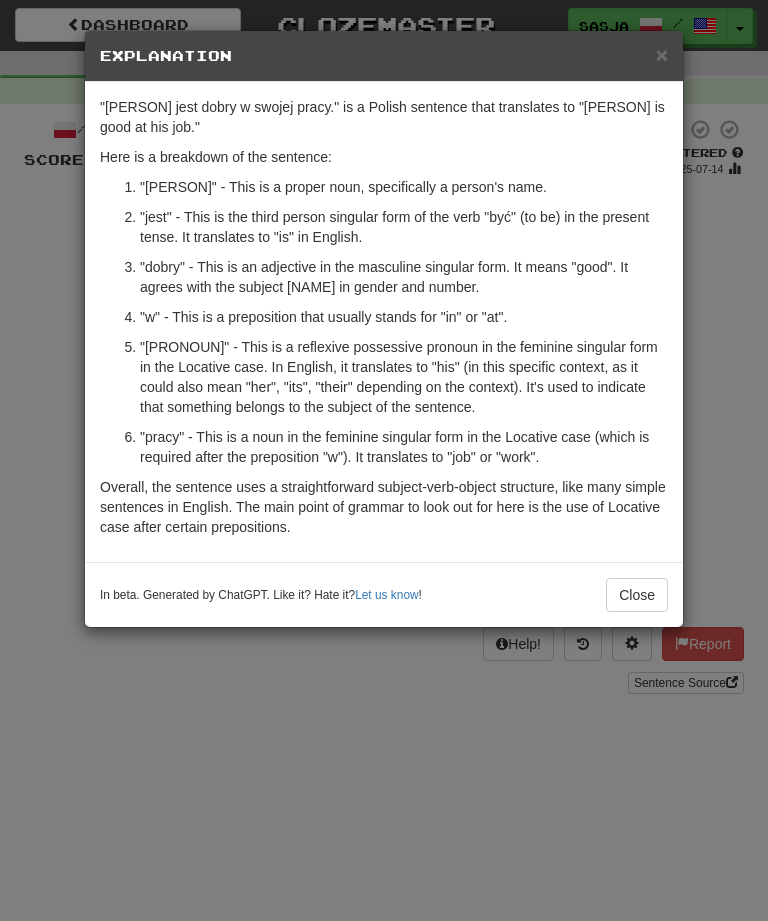 click on "Close" at bounding box center (637, 595) 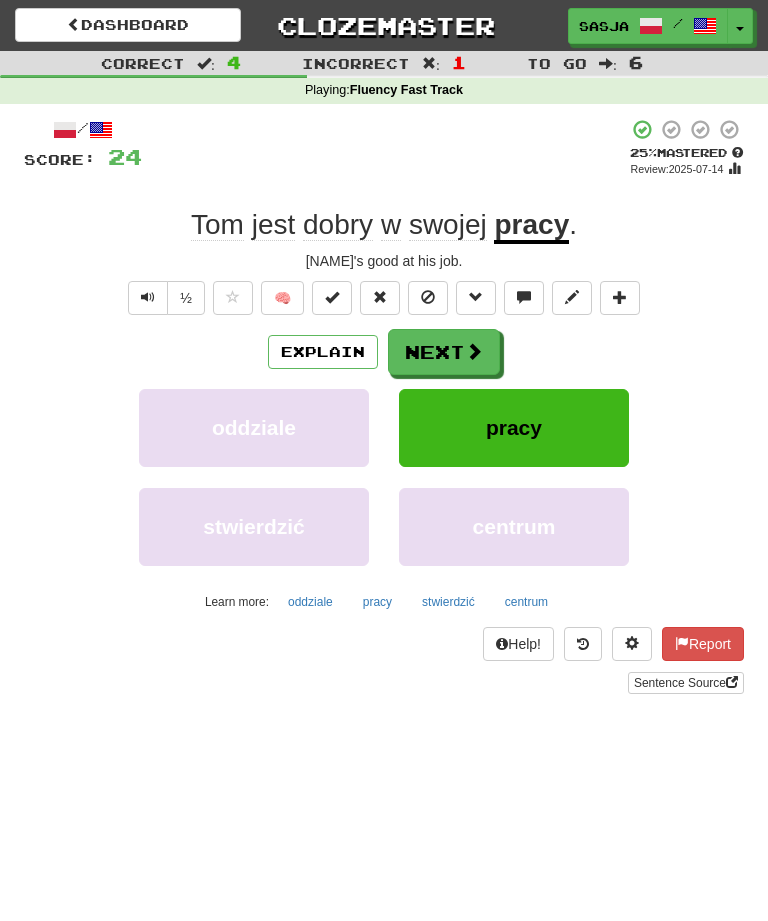 click at bounding box center [474, 351] 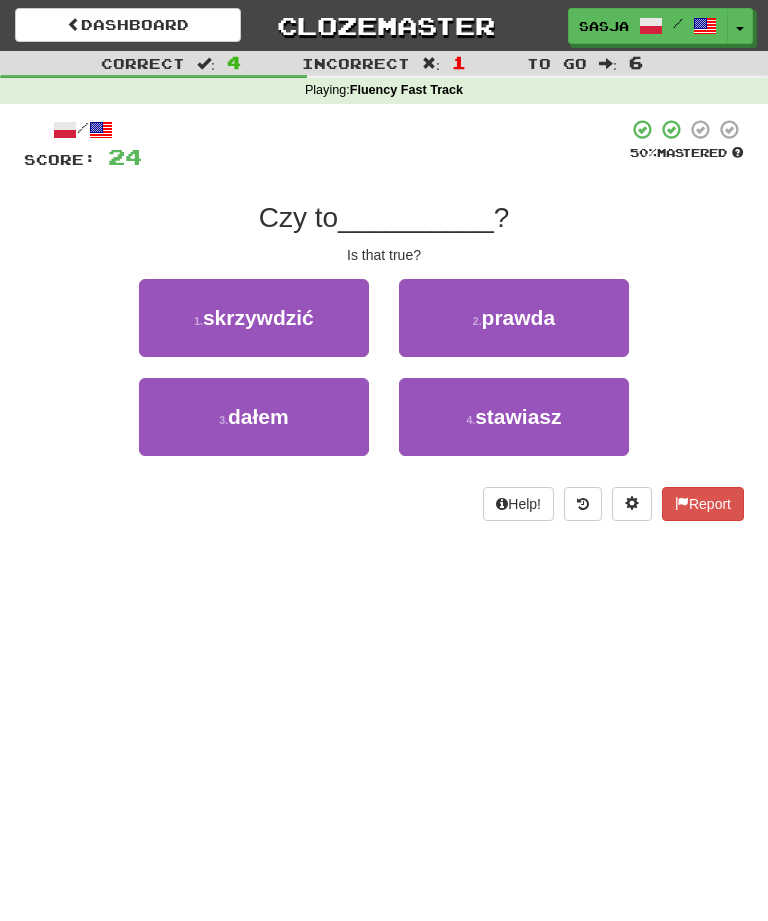 click on "2 .  prawda" at bounding box center (514, 318) 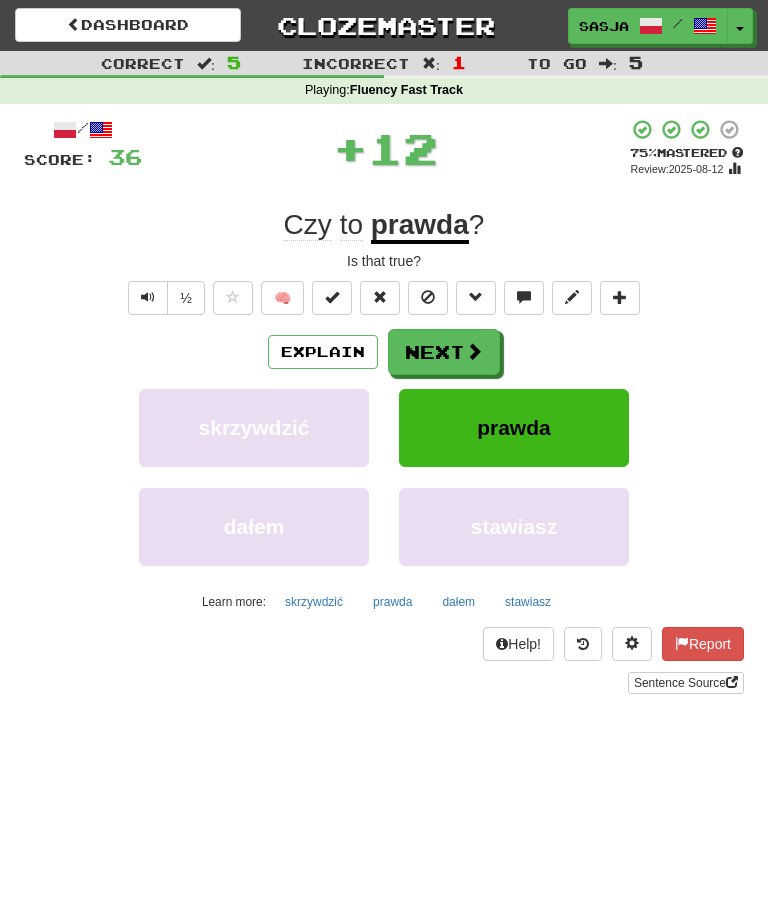 click at bounding box center (474, 351) 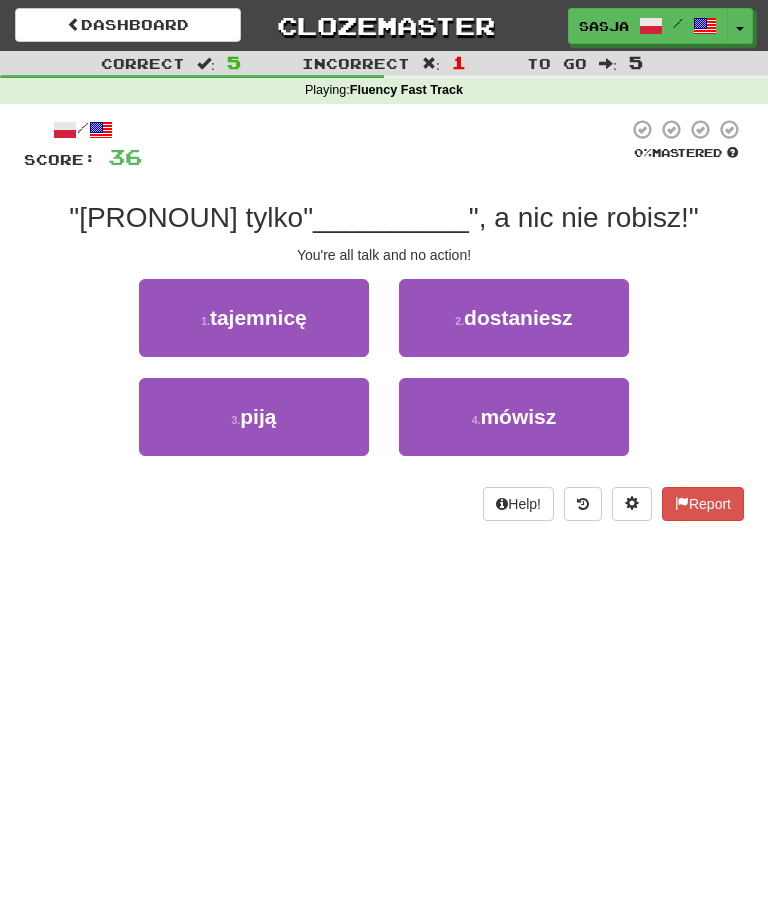 click on "4 .  mówisz" at bounding box center (514, 417) 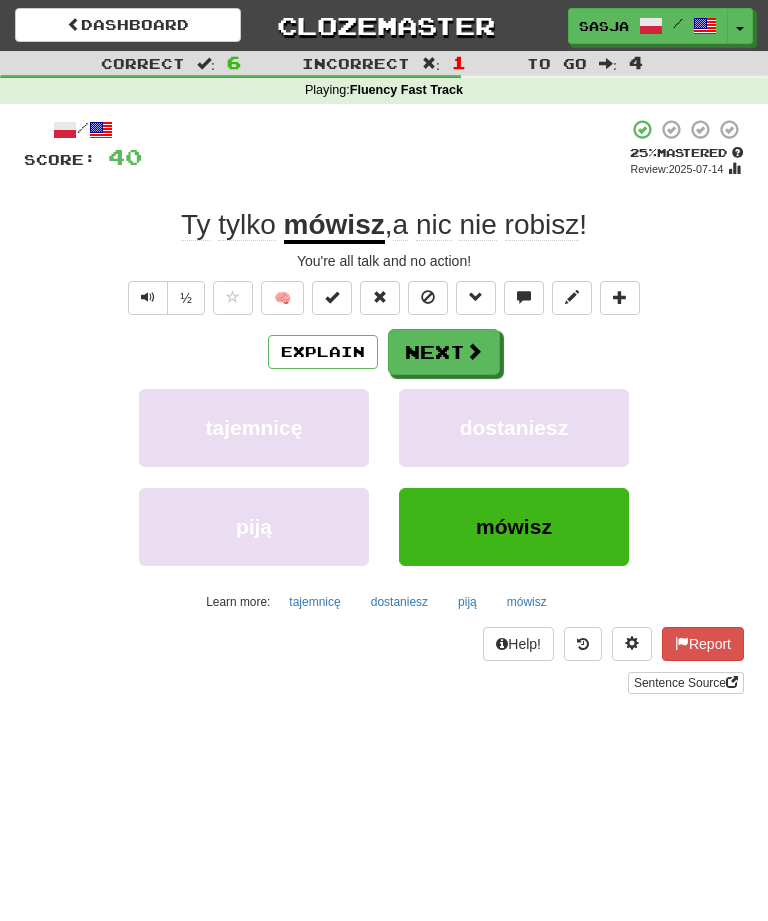 click on "Explain" at bounding box center [323, 352] 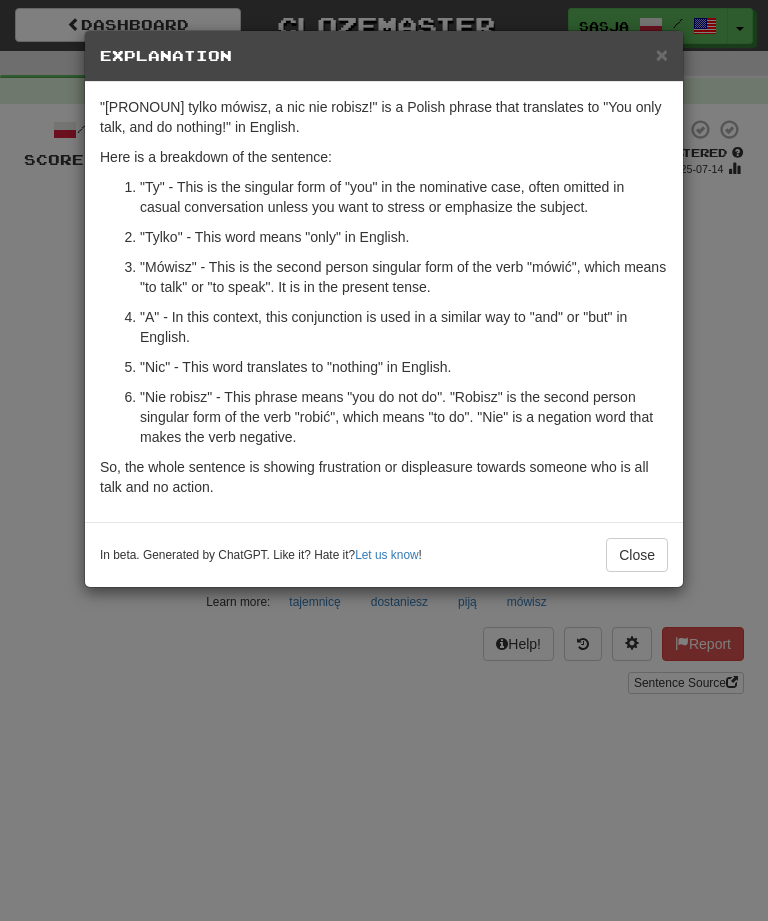 click on "Close" at bounding box center (637, 555) 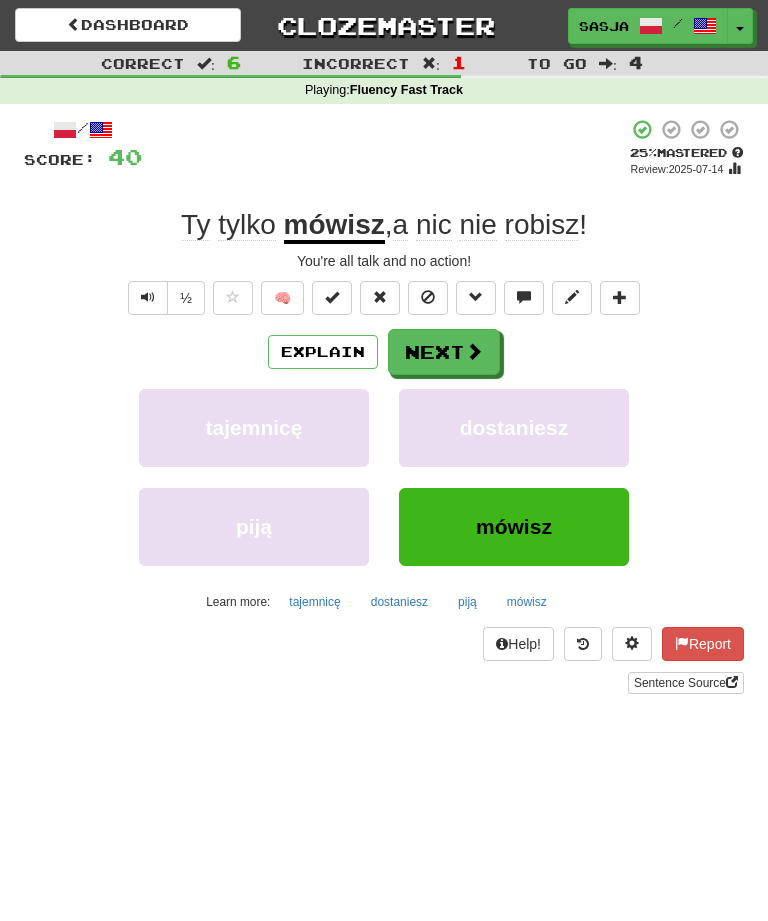 click at bounding box center (474, 351) 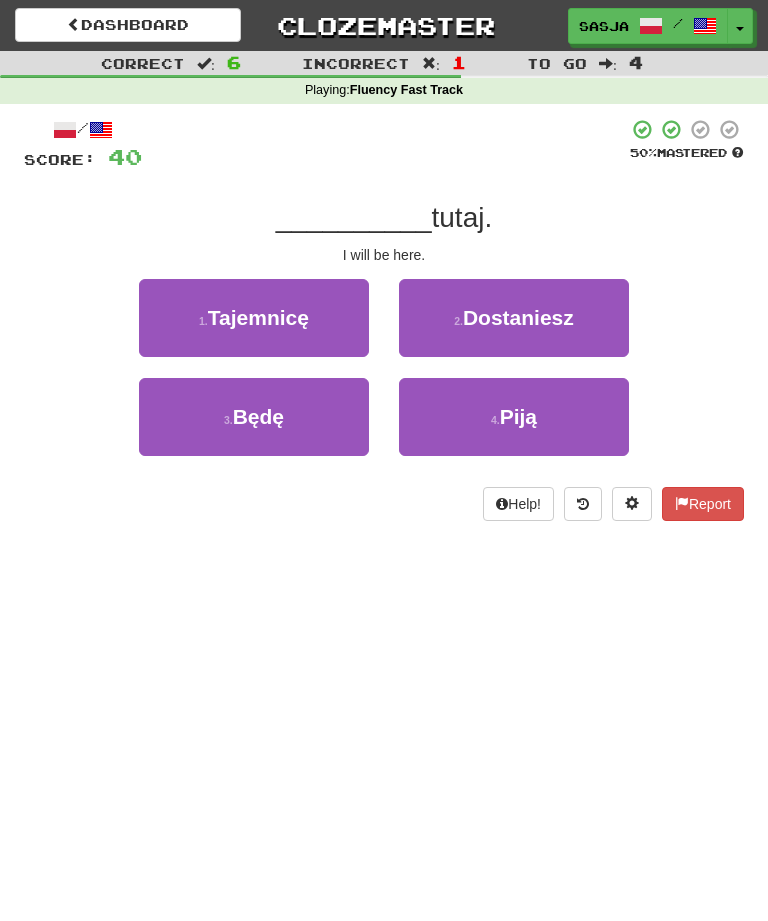 click on "3 .  Będę" at bounding box center [254, 417] 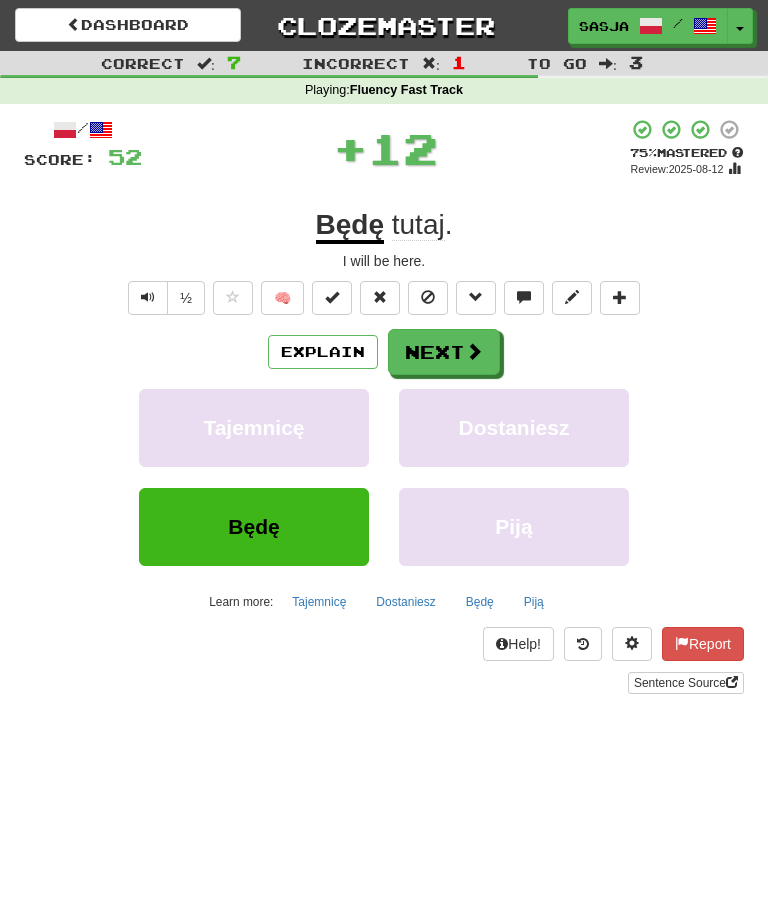 click on "Next" at bounding box center (444, 352) 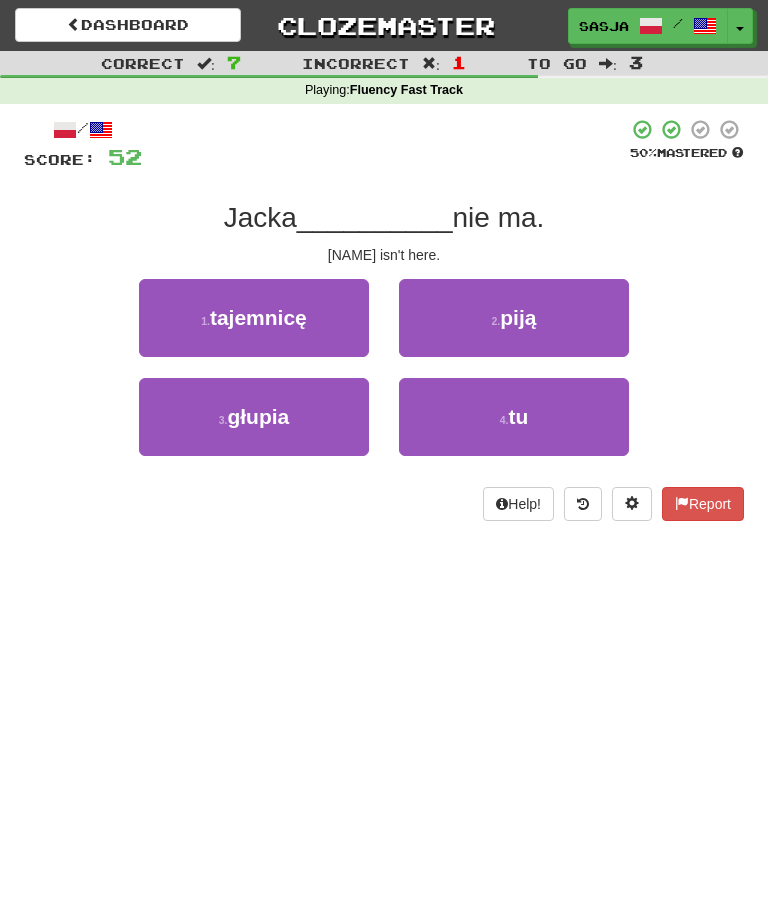 click on "4 .  tu" at bounding box center (514, 417) 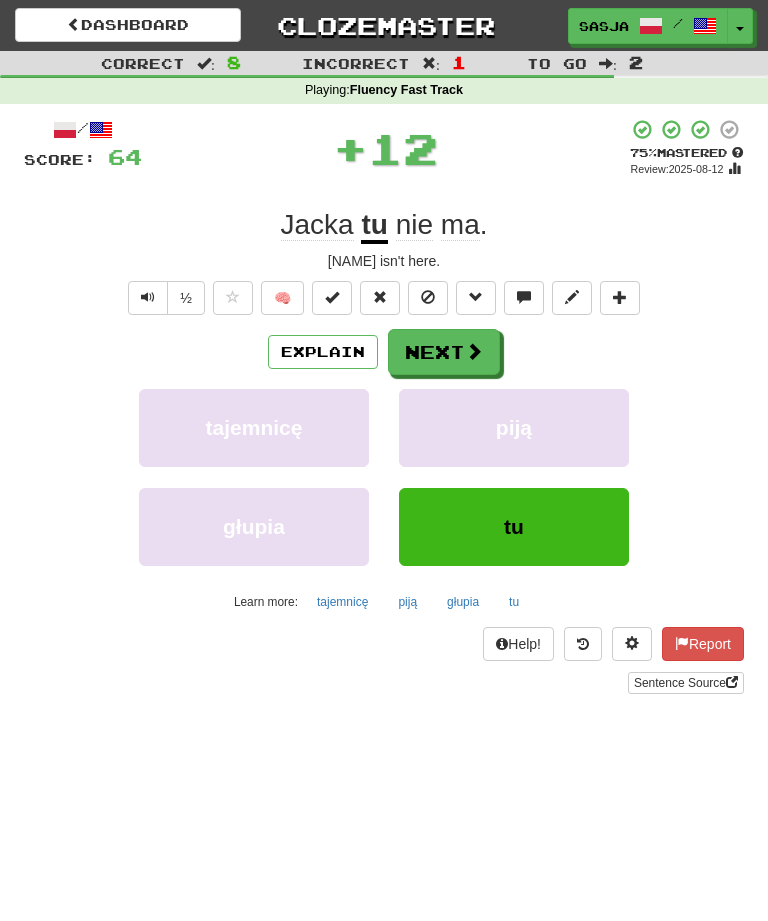 click at bounding box center [474, 351] 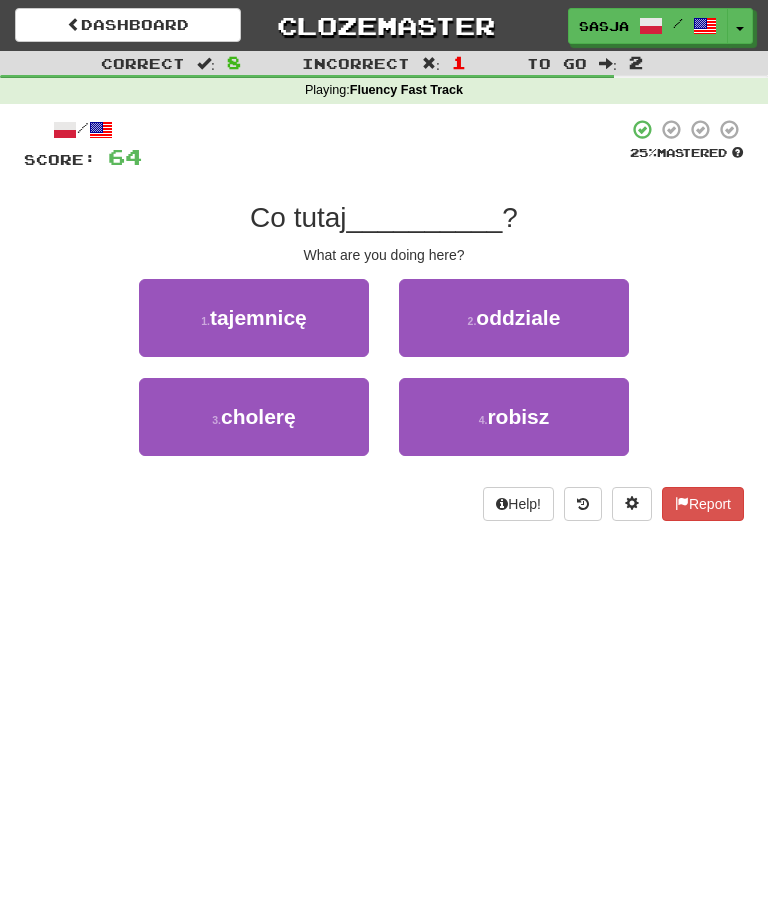 click on "4 .  robisz" at bounding box center [514, 417] 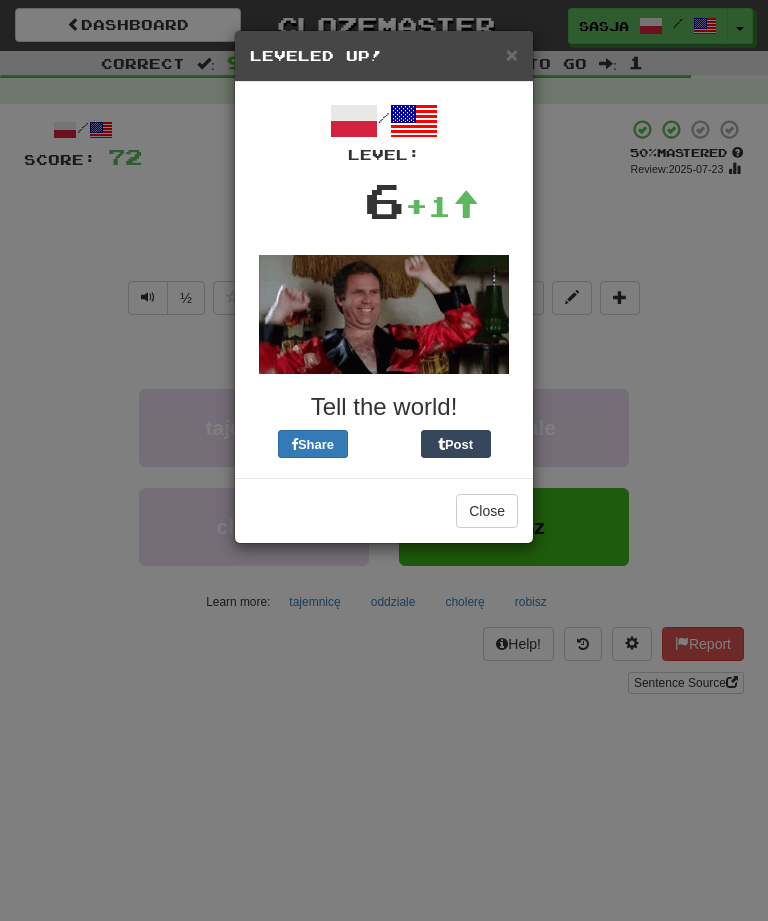 click on "Close" at bounding box center [487, 511] 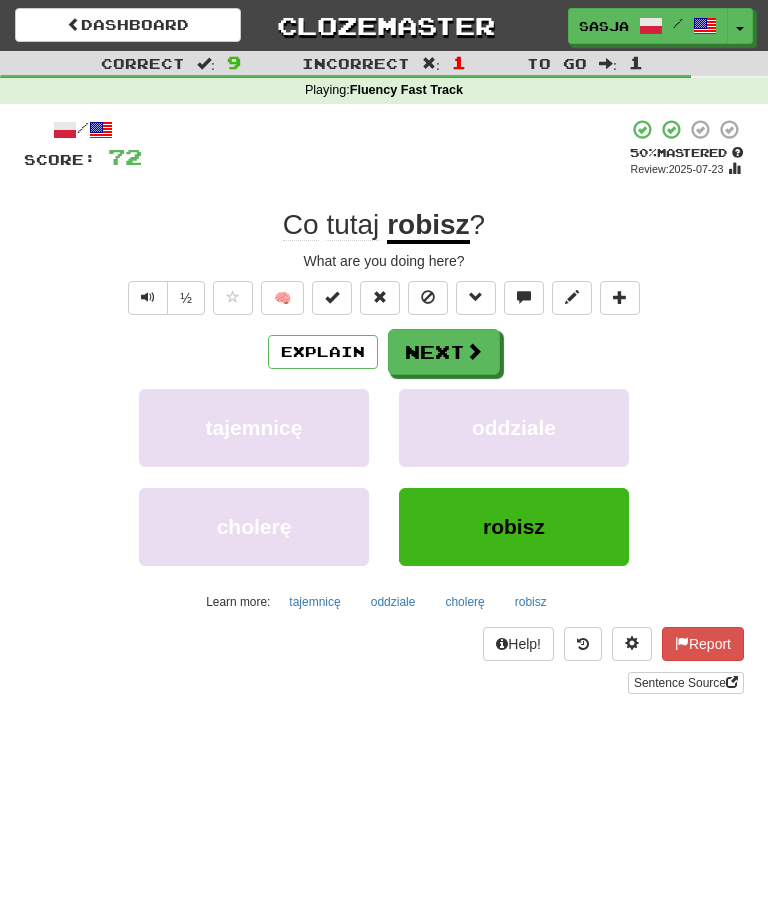 click on "Explain" at bounding box center [323, 352] 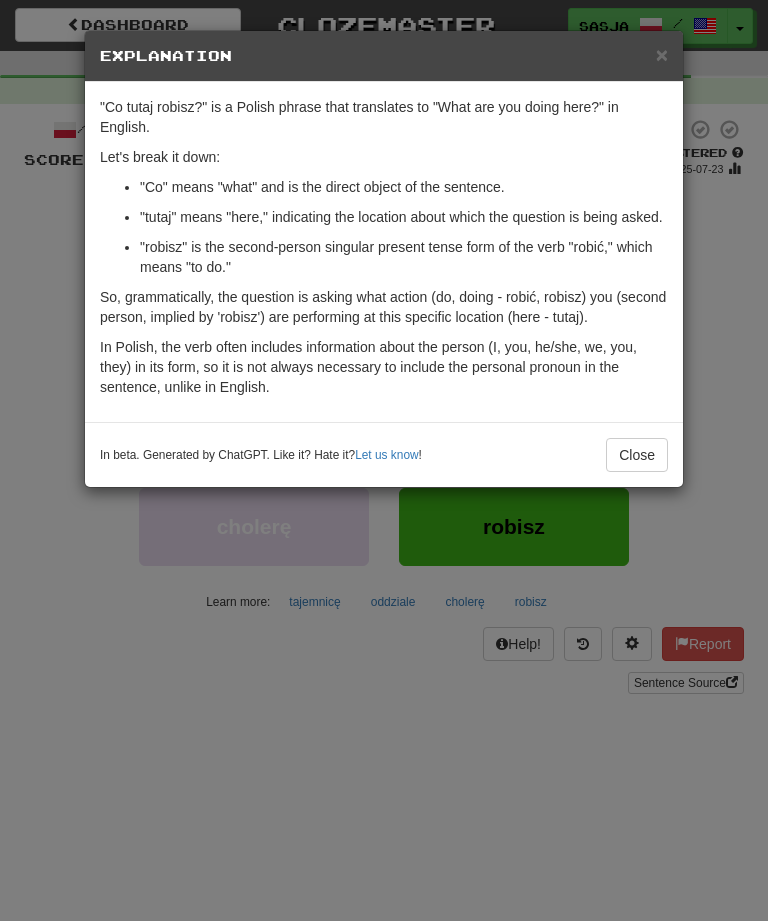 click on "Close" at bounding box center (637, 455) 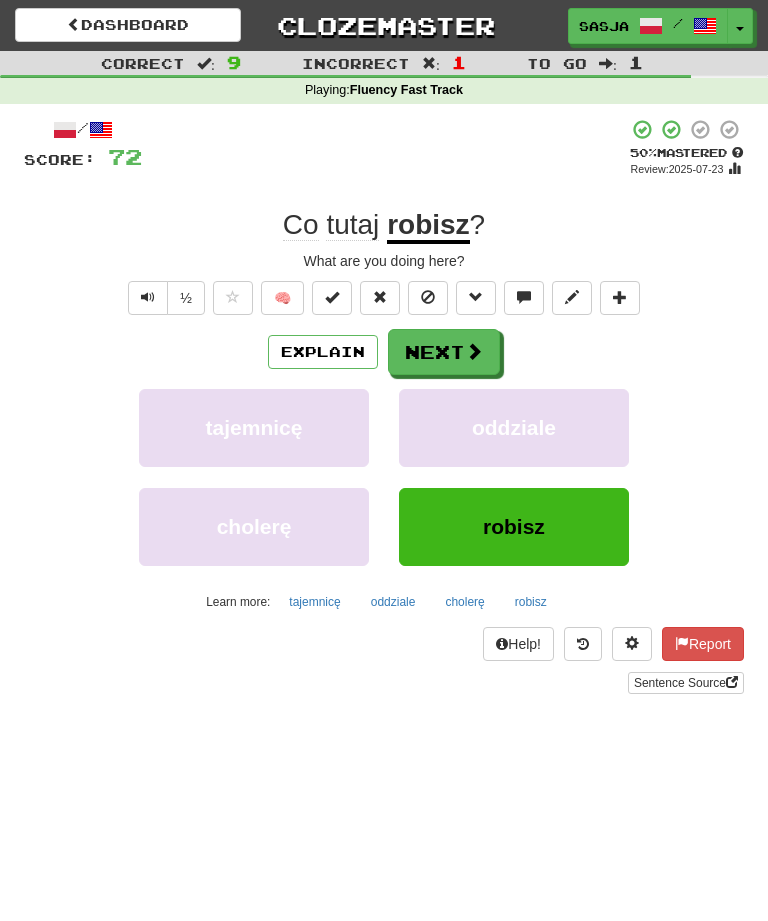 click on "Next" at bounding box center [444, 352] 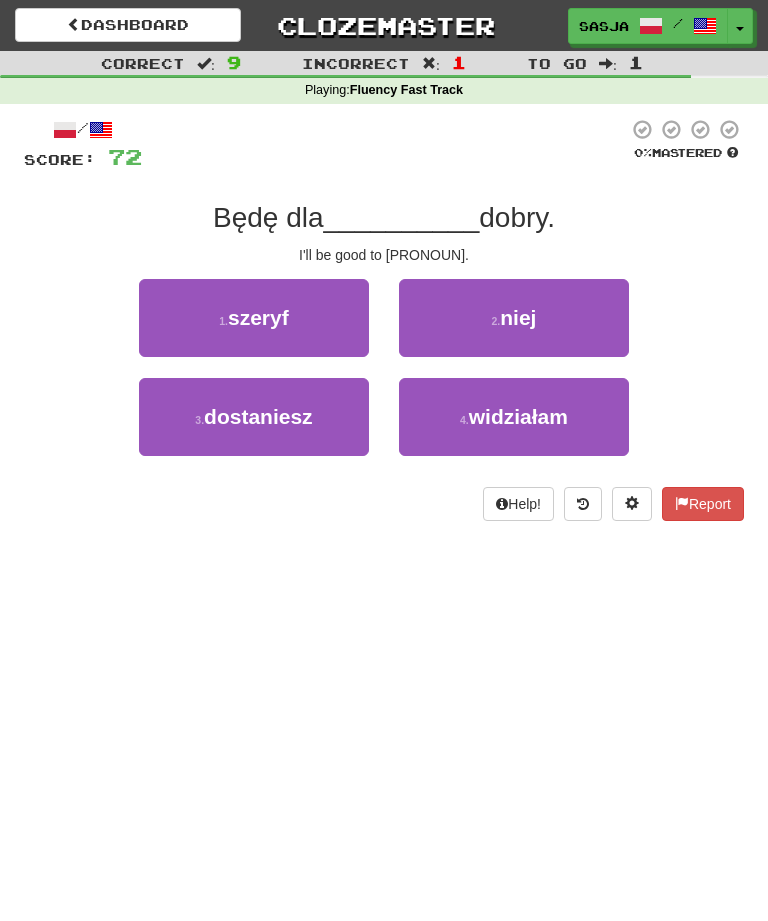 click on "2 .  niej" at bounding box center [514, 318] 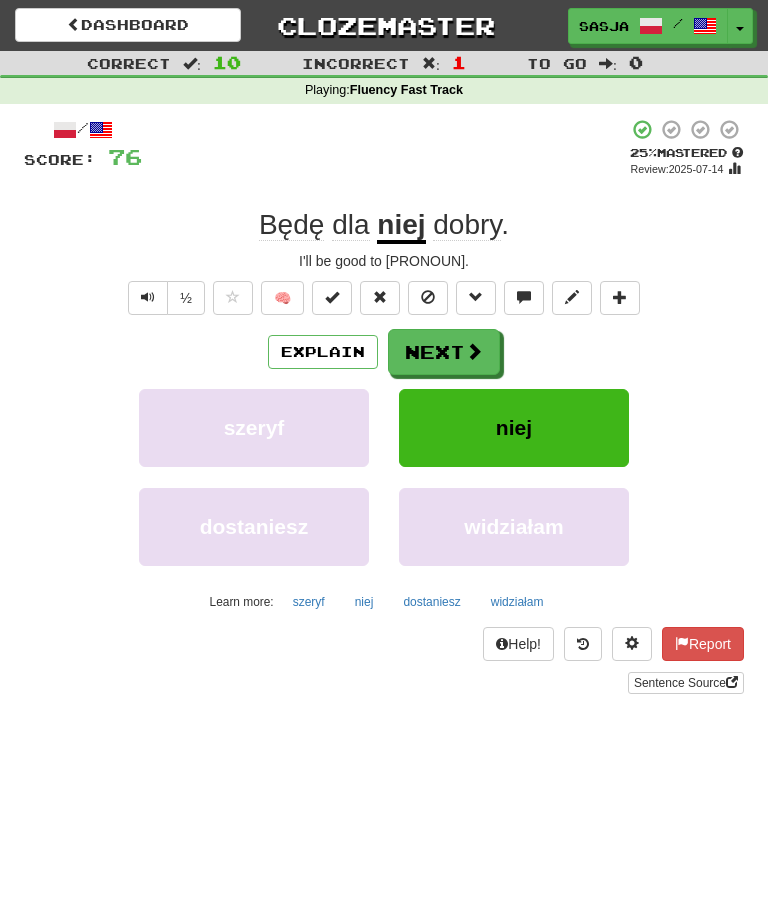 click on "Explain" at bounding box center (323, 352) 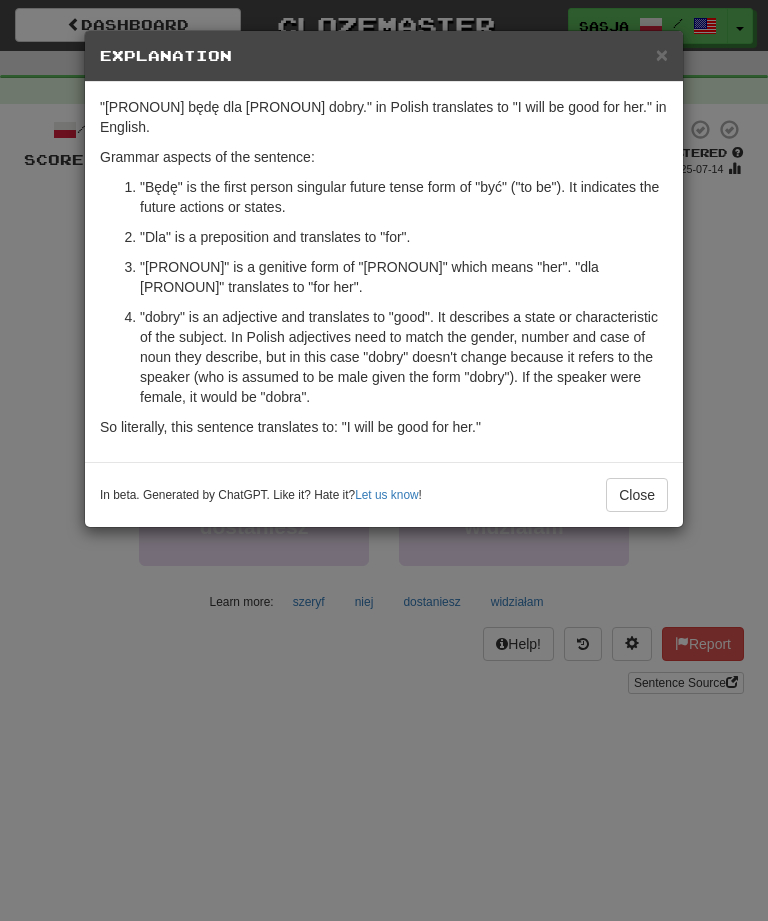 click on "Close" at bounding box center [637, 495] 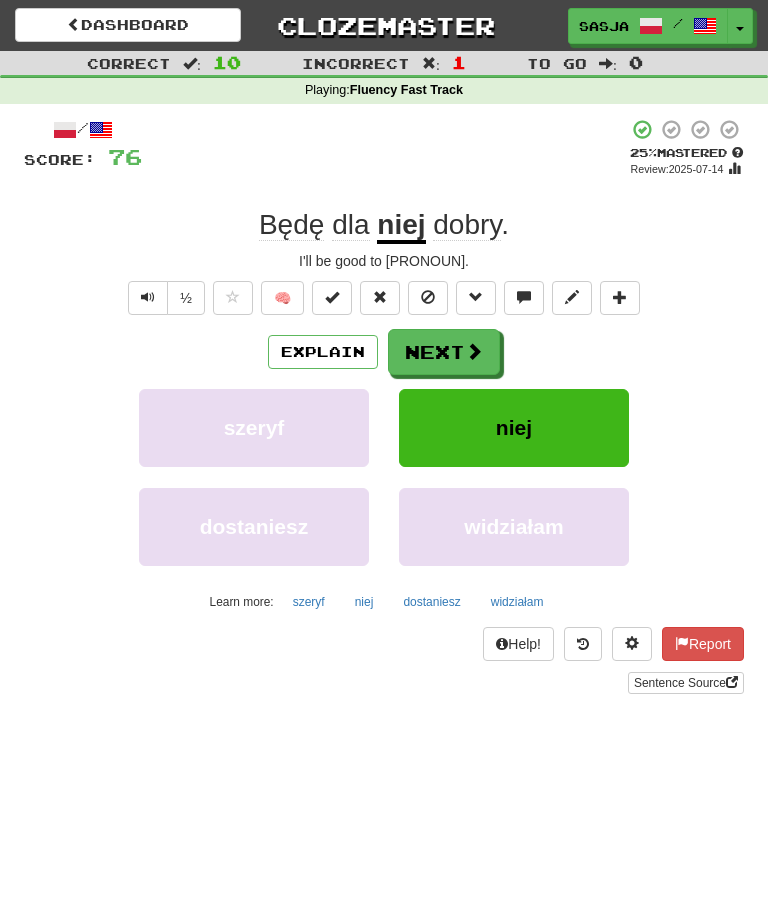 click at bounding box center (474, 351) 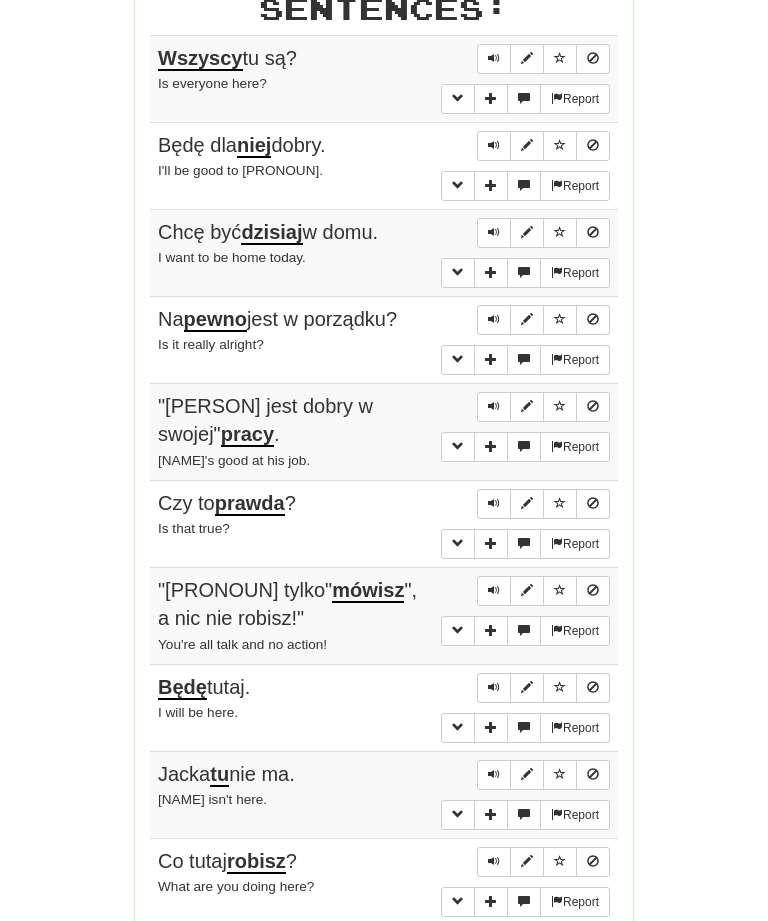 scroll, scrollTop: 1156, scrollLeft: 0, axis: vertical 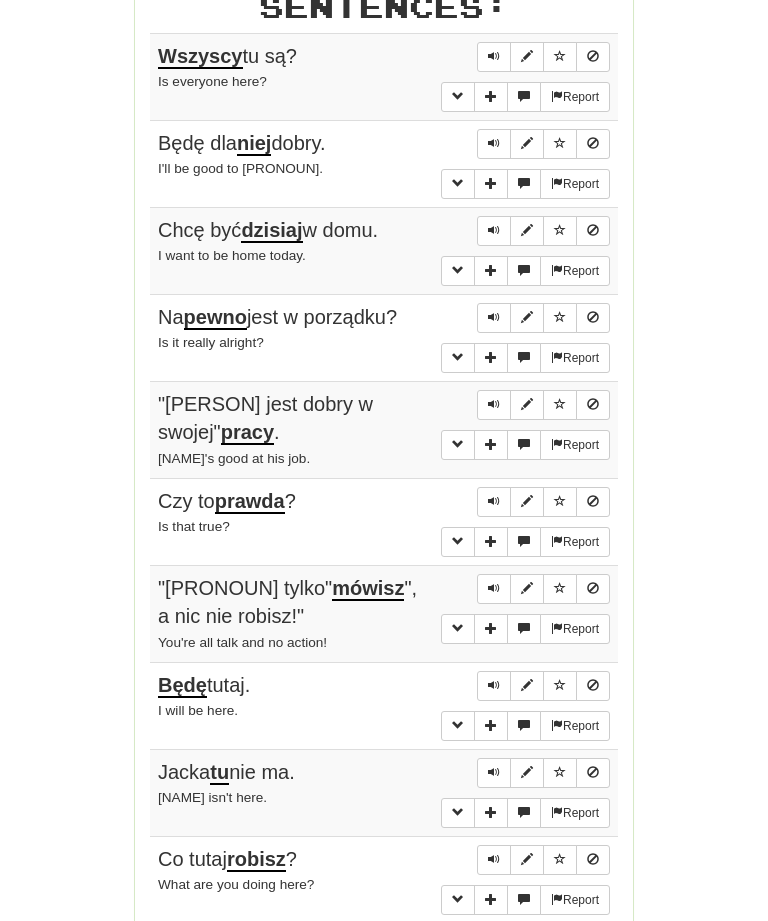 click at bounding box center (632, 977) 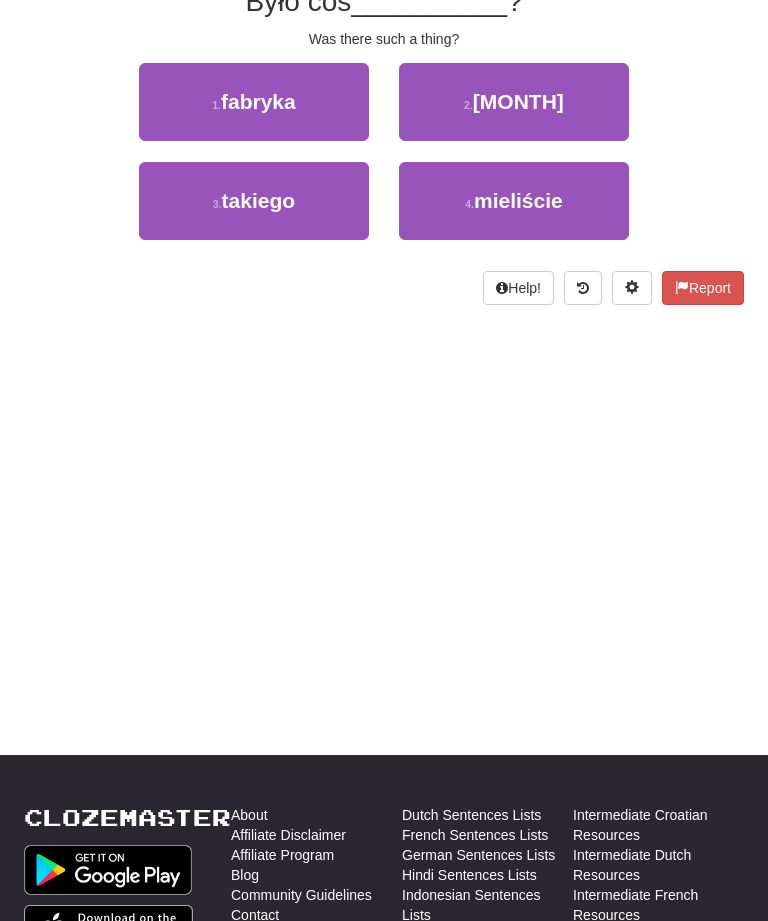 scroll, scrollTop: 0, scrollLeft: 0, axis: both 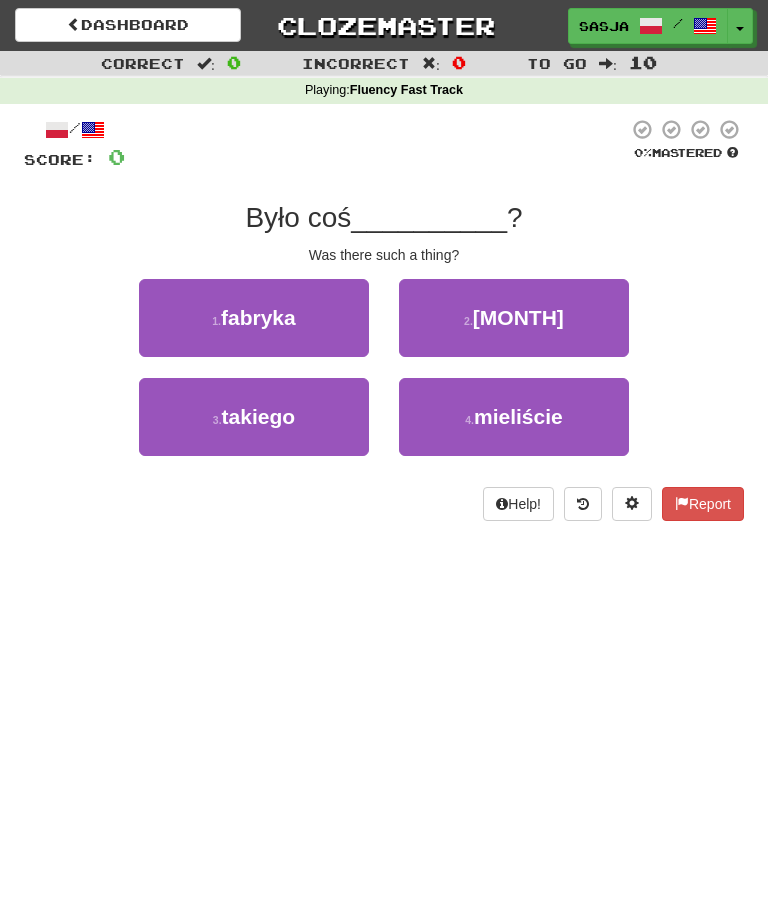 click on "takiego" at bounding box center (259, 416) 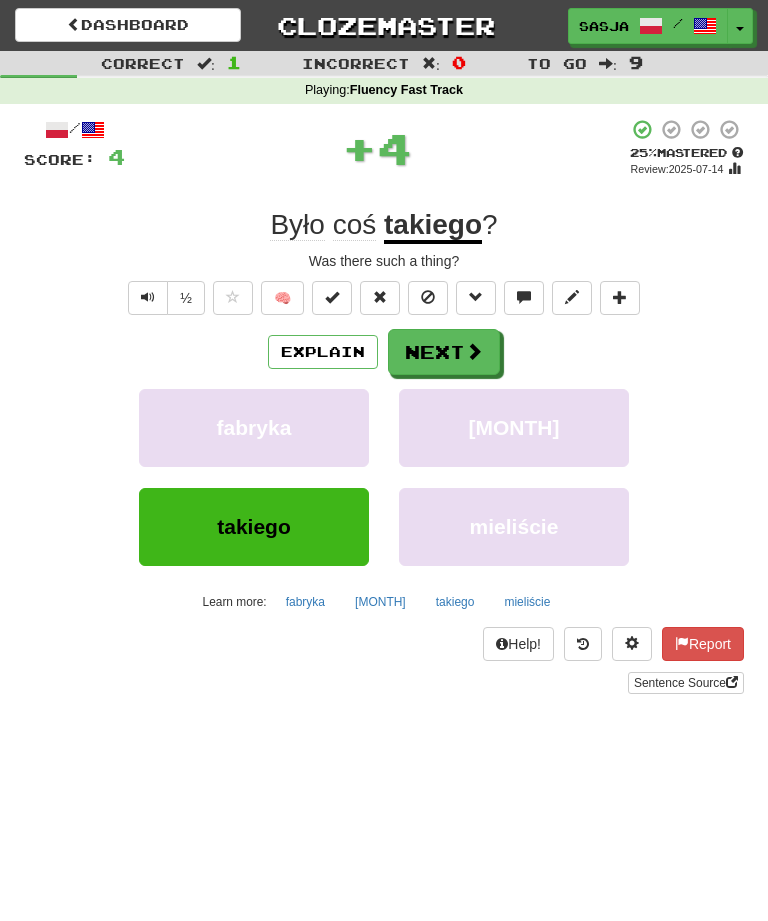 click on "Explain" at bounding box center (323, 352) 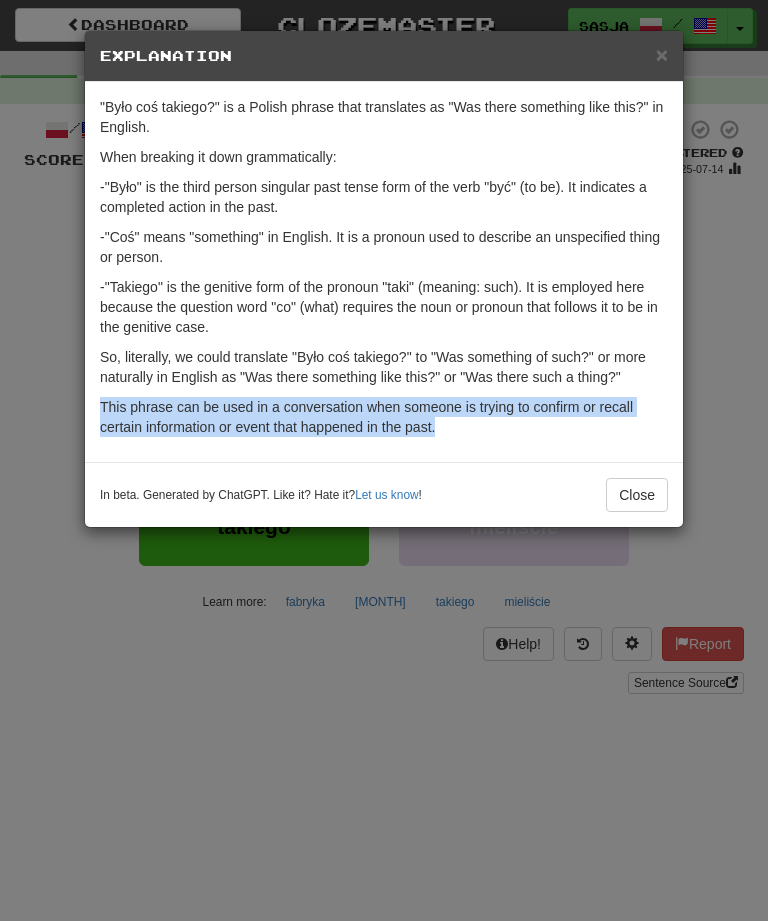 click on "This phrase can be used in a conversation when someone is trying to confirm or recall certain information or event that happened in the past." at bounding box center (384, 417) 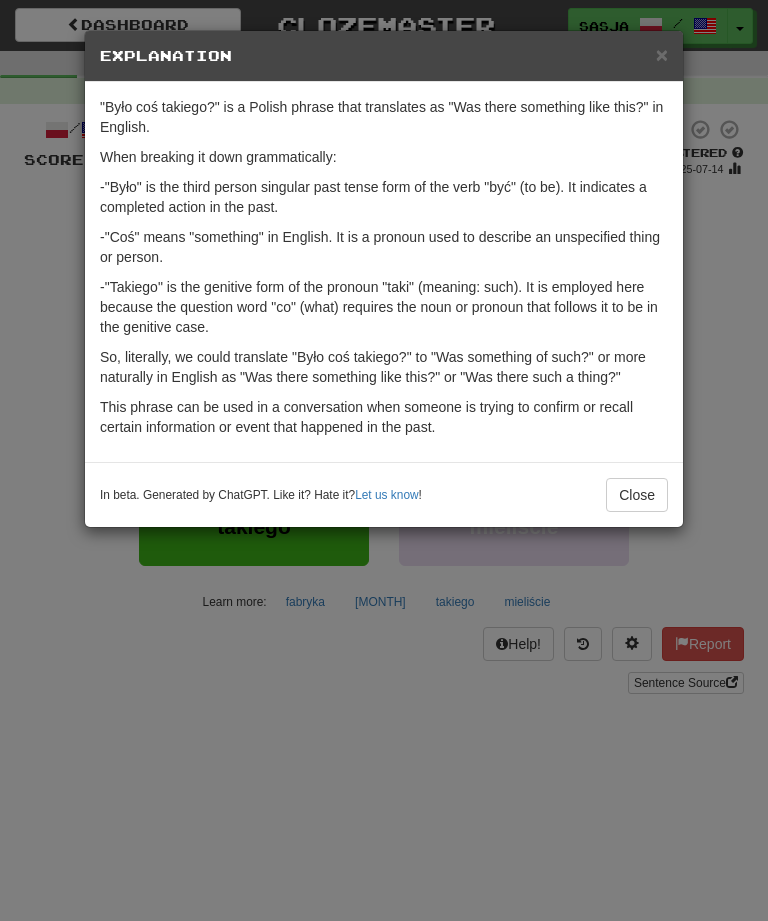 click on "Close" at bounding box center [637, 495] 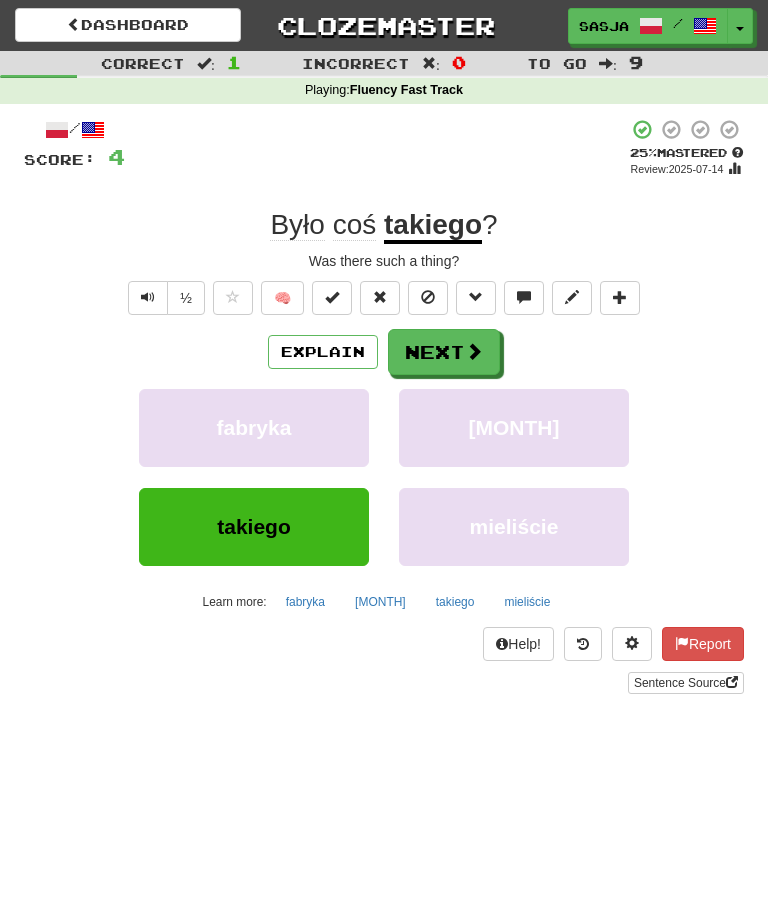 click on "Next" at bounding box center [444, 352] 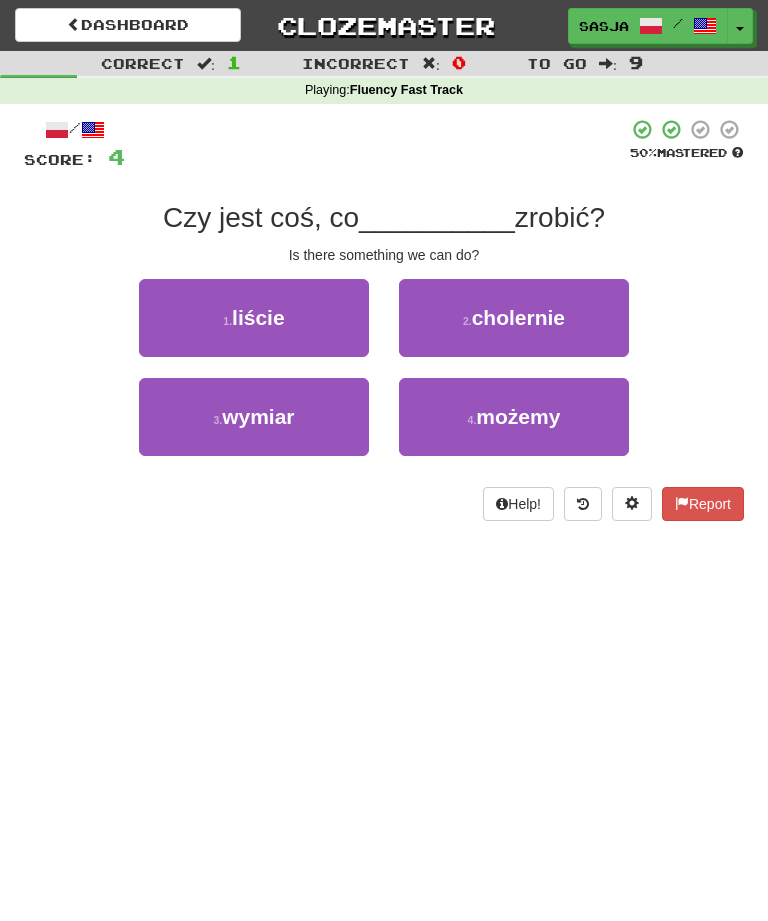click on "możemy" at bounding box center [518, 416] 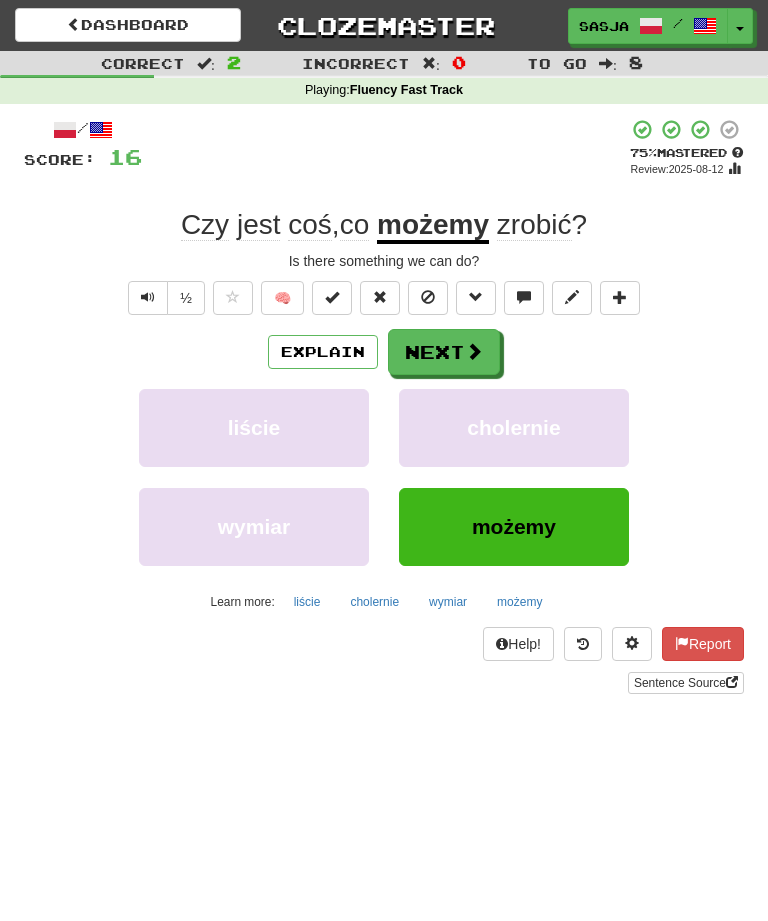 click at bounding box center [474, 351] 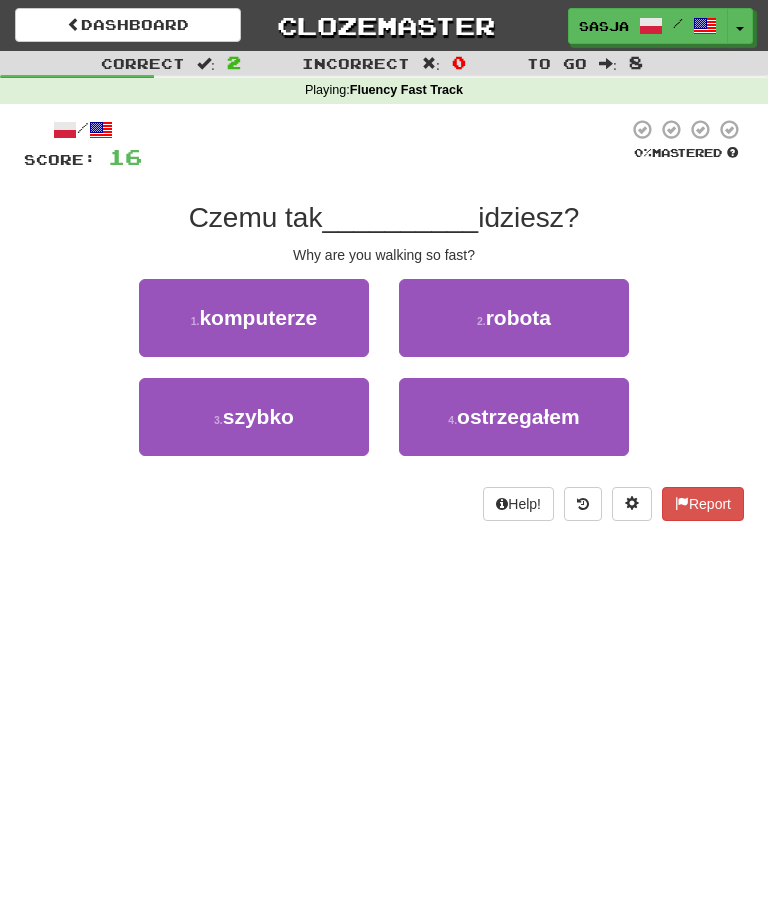 click on "3 .  szybko" at bounding box center (254, 417) 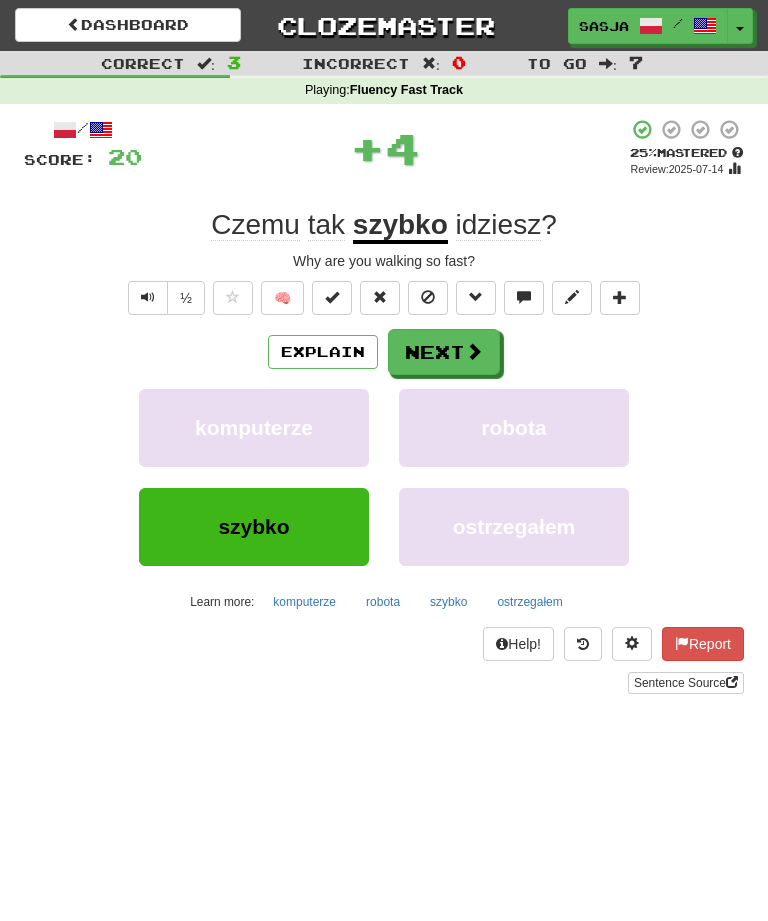 click on "Explain" at bounding box center [323, 352] 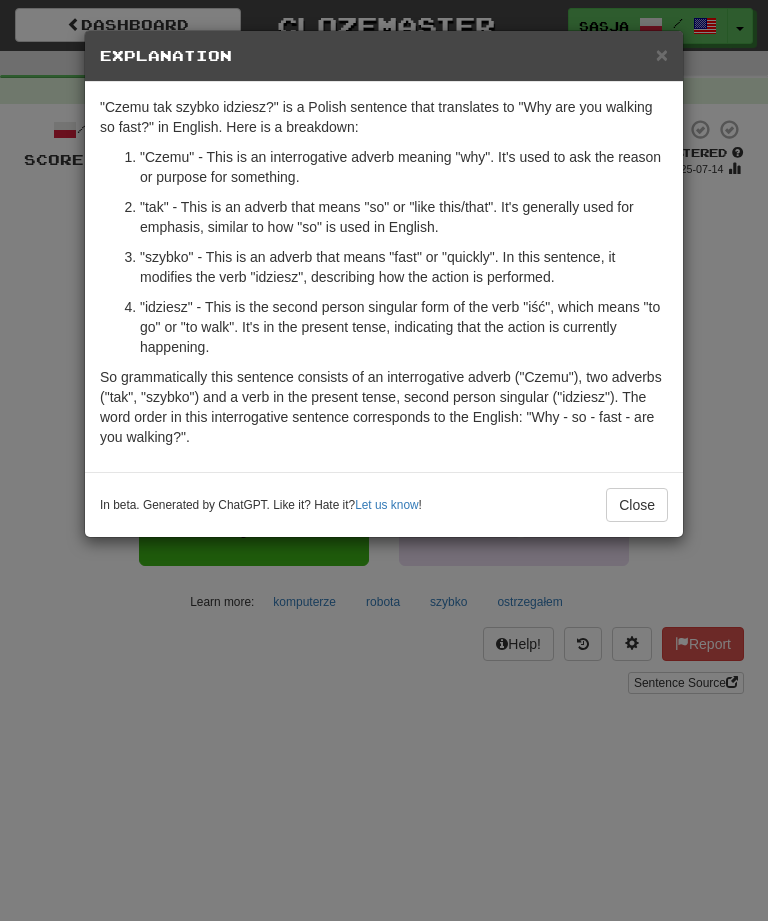 click on "× Explanation "Czemu tak szybko idziesz?" is a Polish sentence that translates to "Why are you walking so fast?" in English. Here is a breakdown:
"Czemu" - This is an interrogative adverb meaning "why". It's used to ask the reason or purpose for something.
"tak" - This is an adverb that means "so" or "like this/that". It's generally used for emphasis, similar to how "so" is used in English.
"szybko" - This is an adverb that means "fast" or "quickly". In this sentence, it modifies the verb "idziesz", describing how the action is performed.
"idziesz" - This is the second person singular form of the verb "iść", which means "to go" or "to walk". It's in the present tense, indicating that the action is currently happening.
In beta. Generated by ChatGPT. Like it? Hate it?  Let us know ! Close" at bounding box center [384, 460] 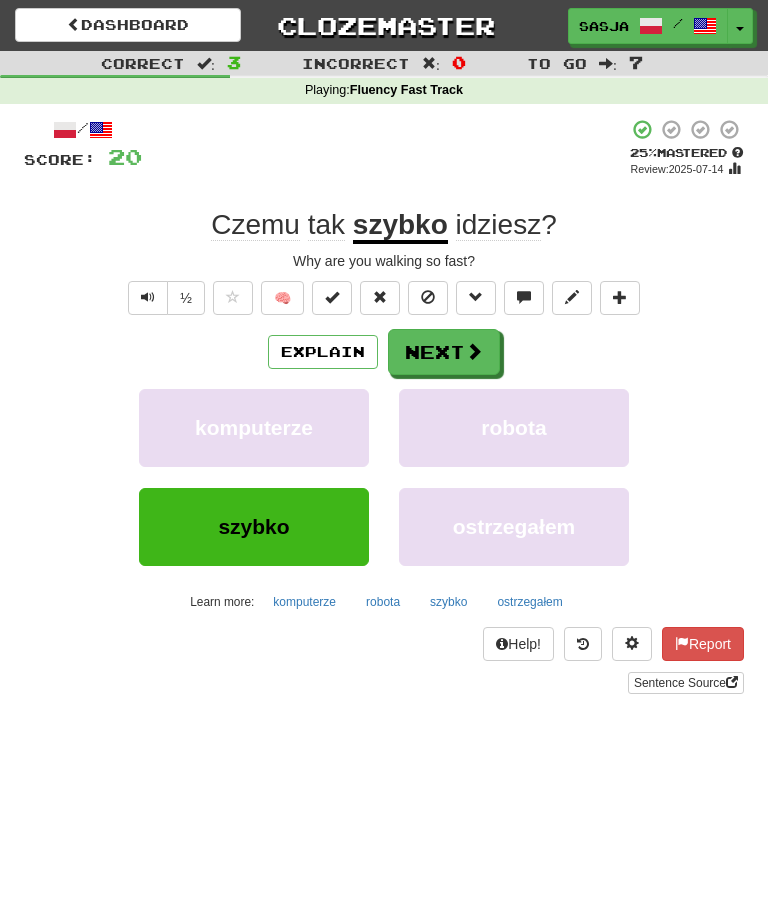 click at bounding box center (474, 351) 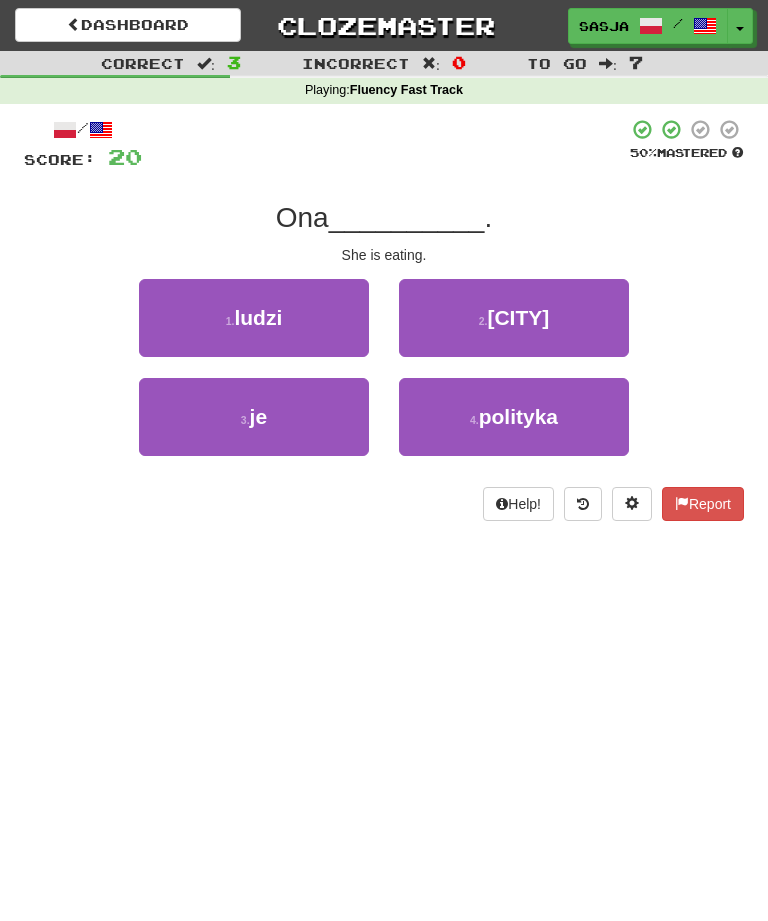 click on "3 .  je" at bounding box center [254, 417] 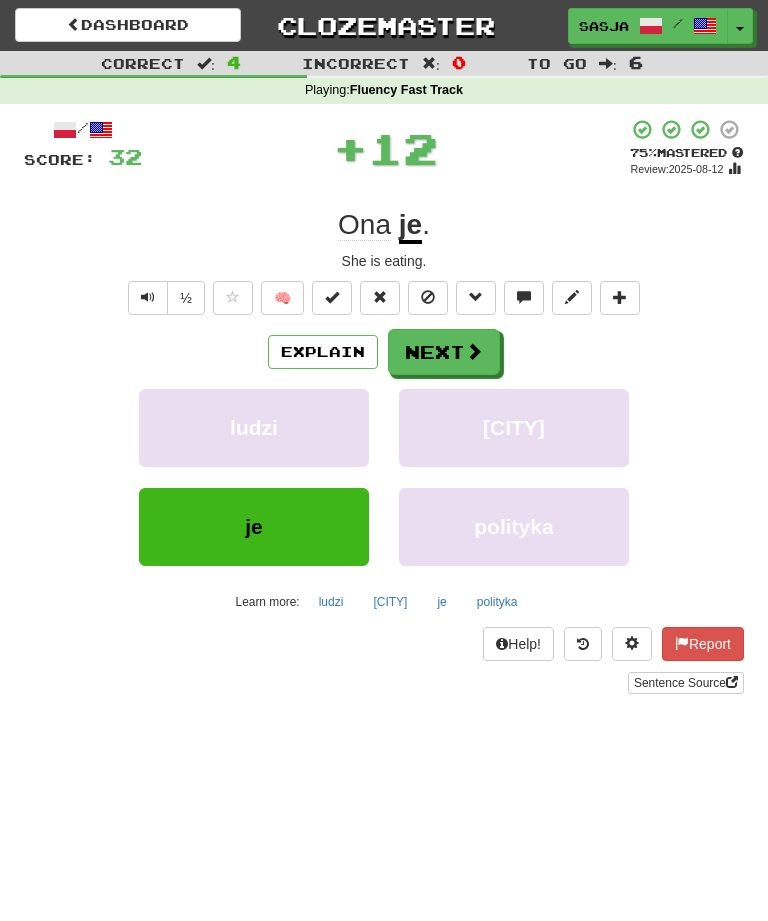 click at bounding box center (474, 351) 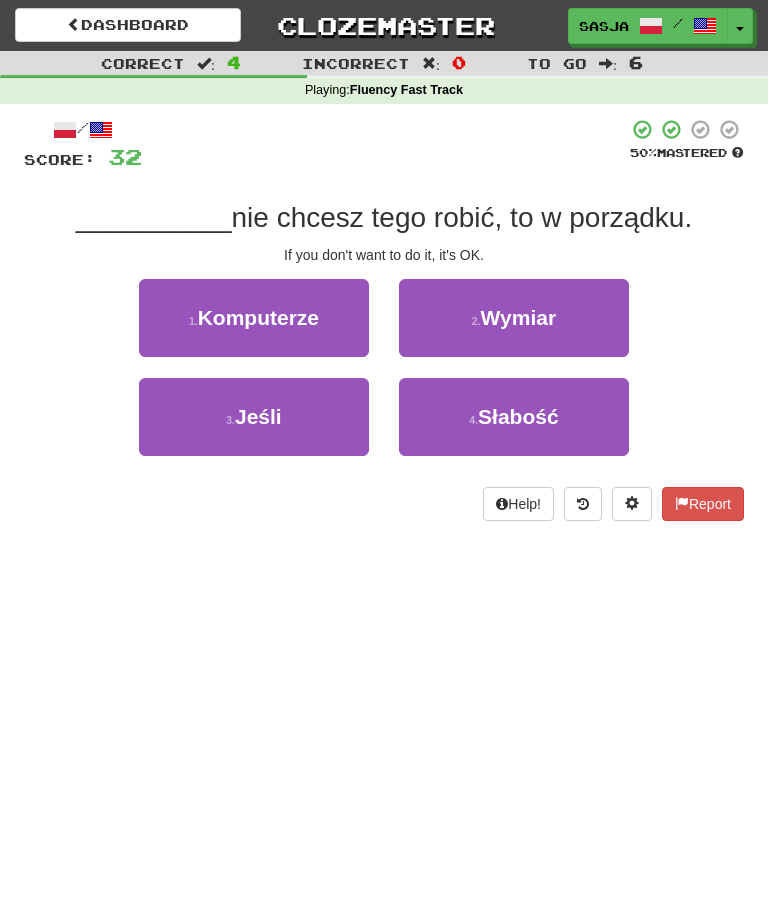 click on "Jeśli" at bounding box center (258, 416) 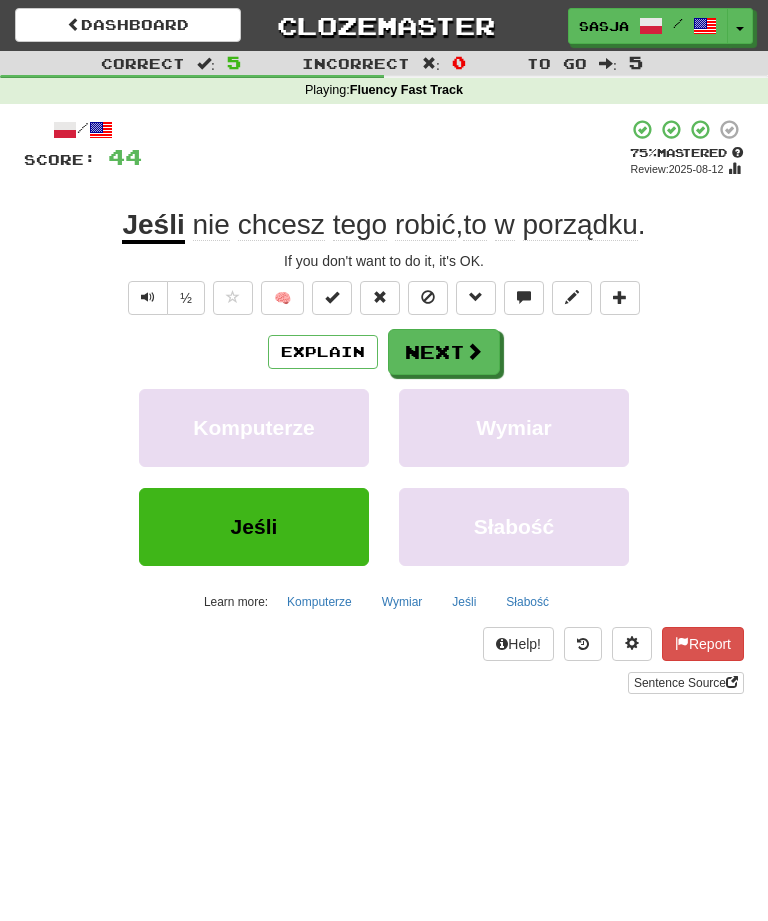 click at bounding box center (474, 351) 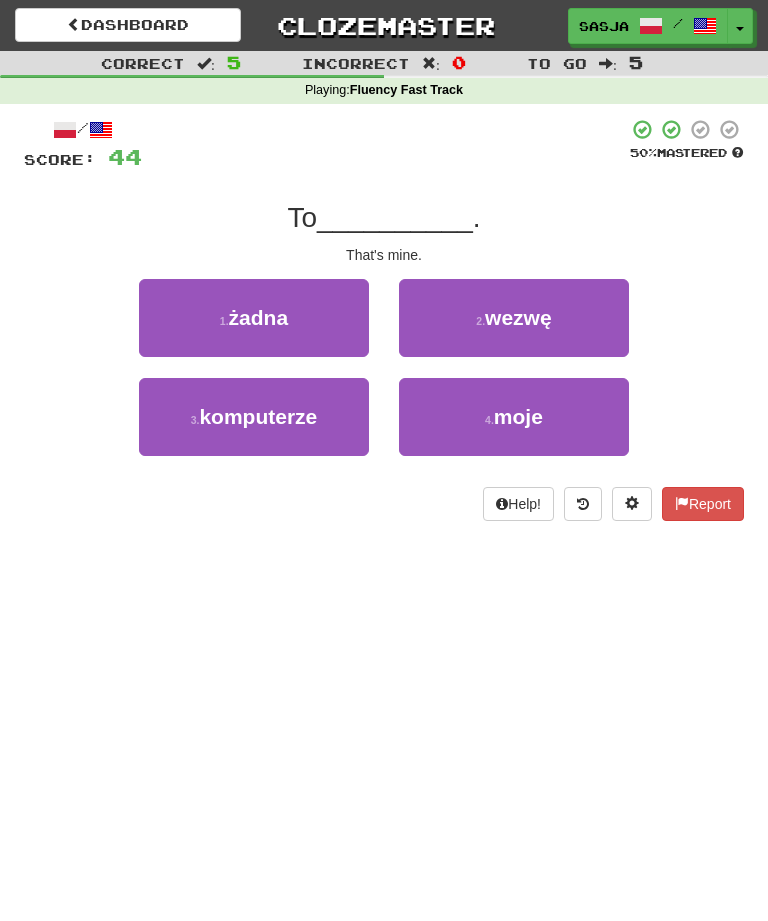 click on "4 .  moje" at bounding box center [514, 417] 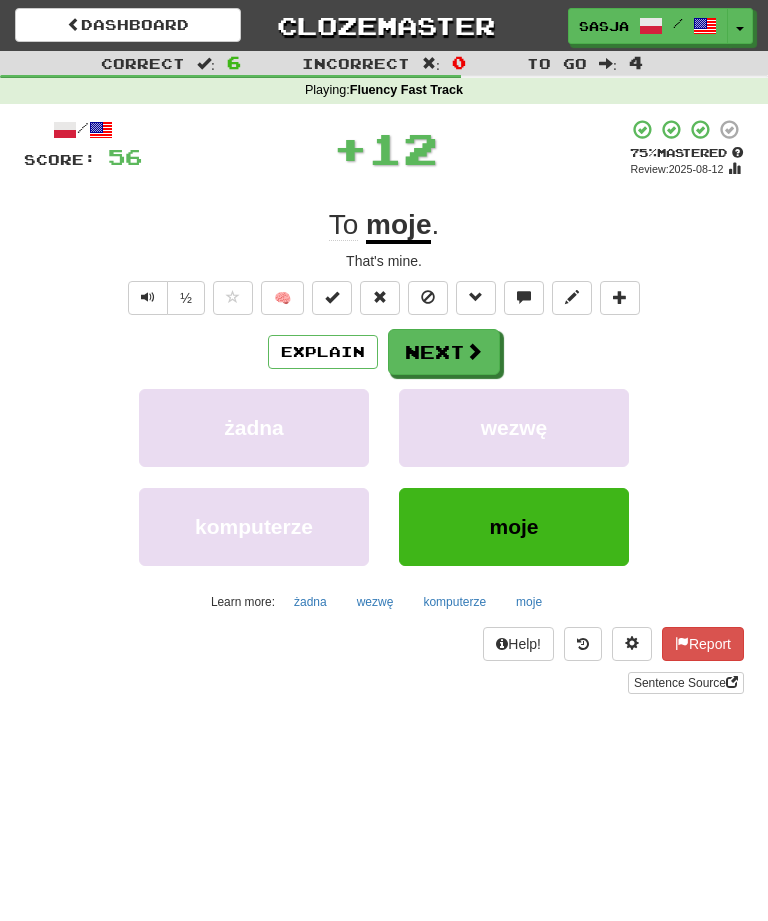 click at bounding box center [474, 351] 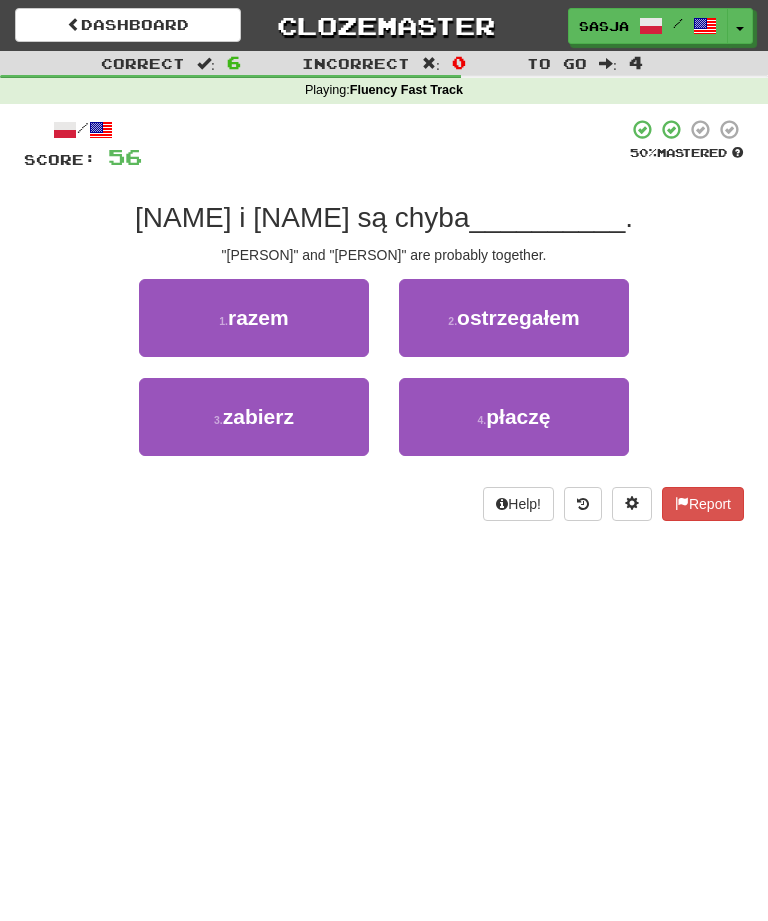 click on "1 .  razem" at bounding box center (254, 318) 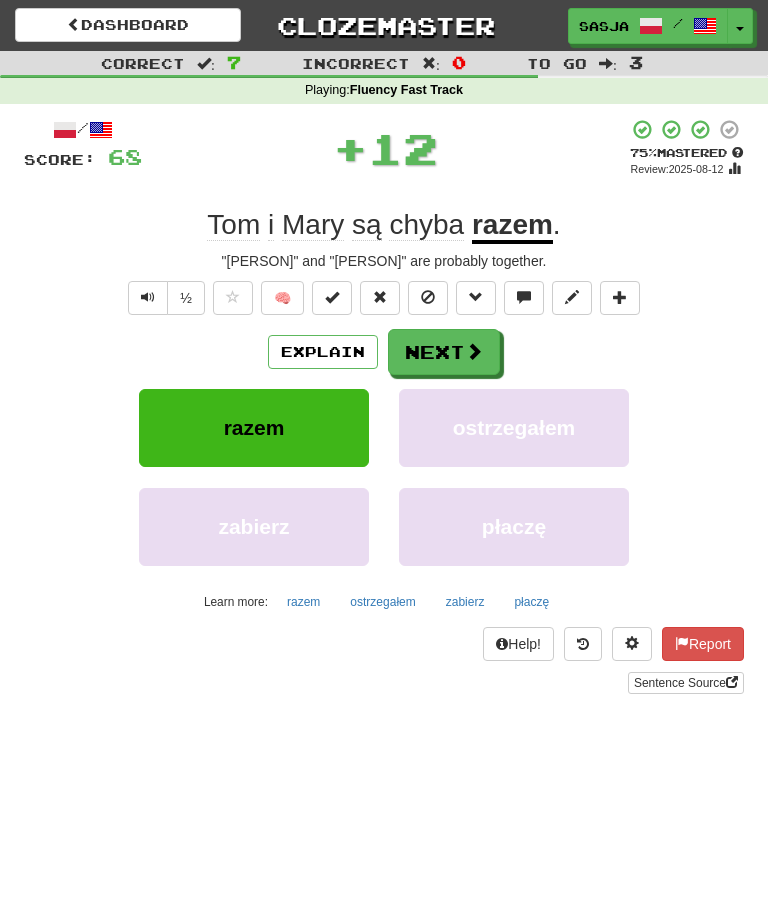 click at bounding box center [474, 351] 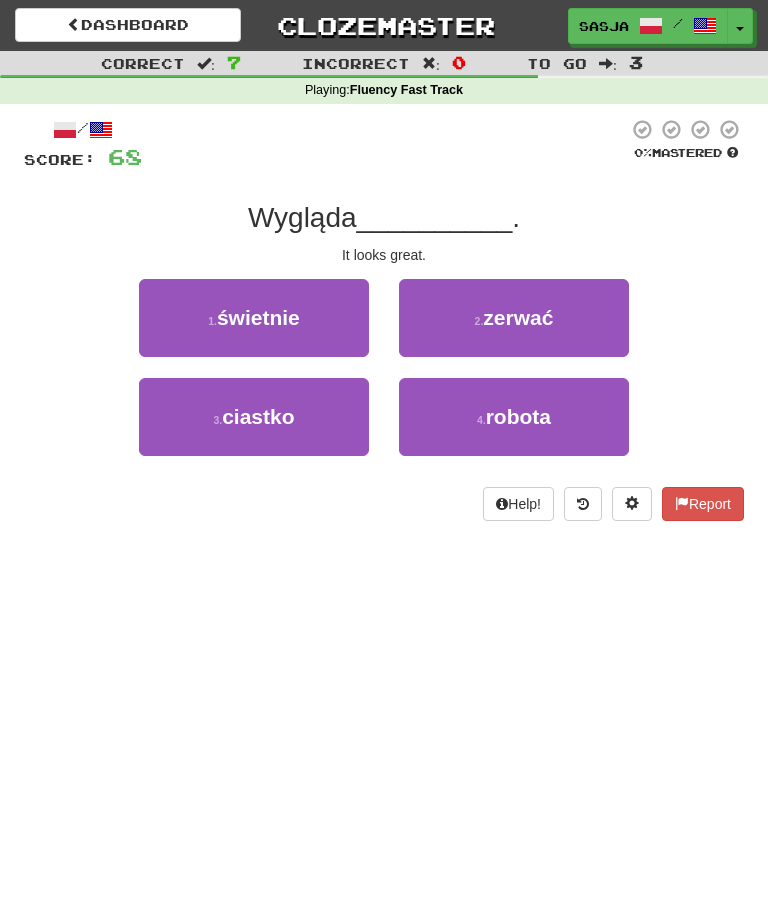 click on "1 .  świetnie" at bounding box center (254, 318) 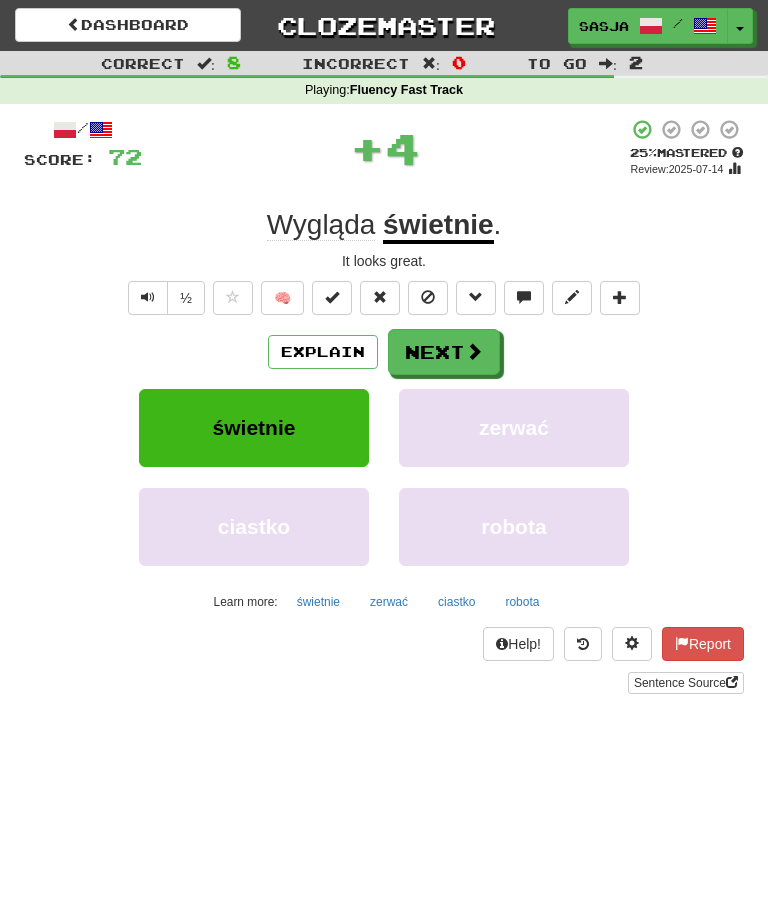 click on "Explain" at bounding box center (323, 352) 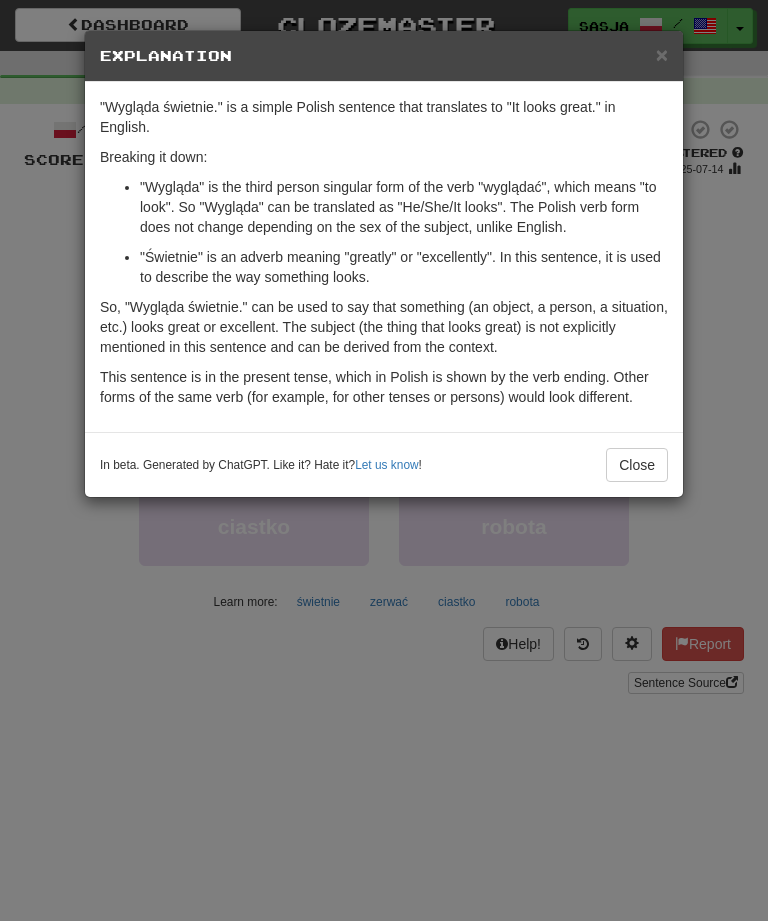click on "Close" at bounding box center [637, 465] 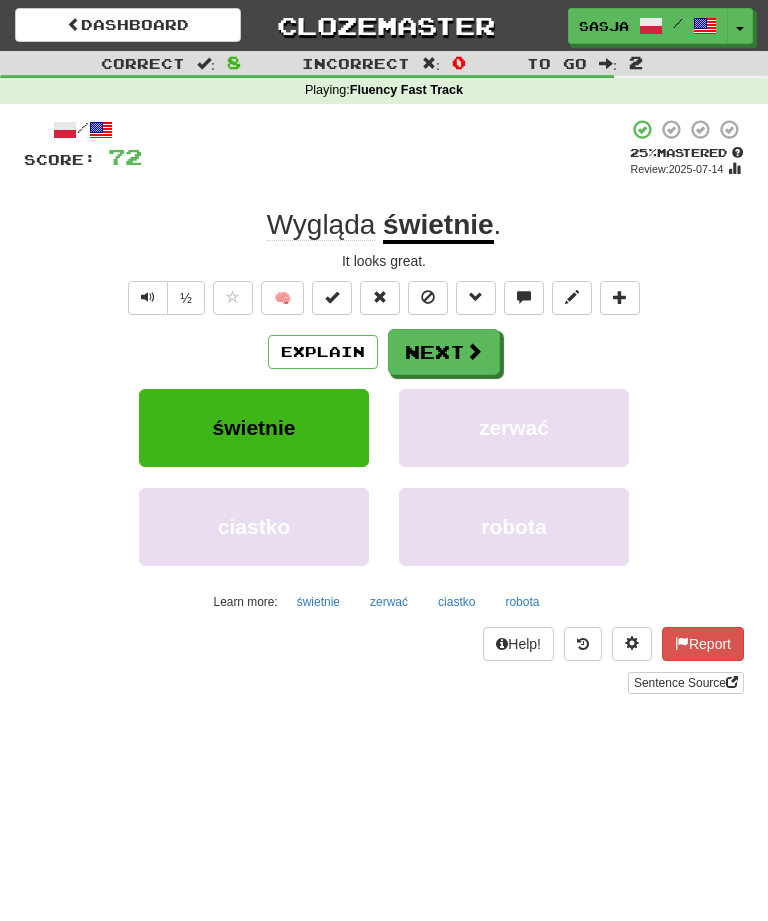 click at bounding box center [474, 351] 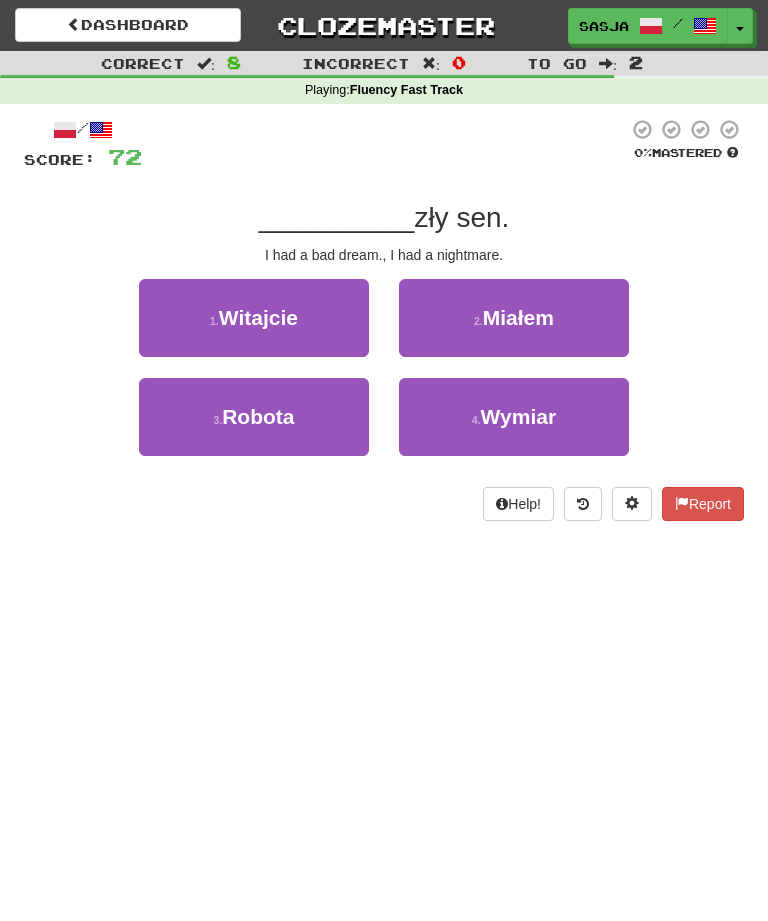 click on "2 .  Miałem" at bounding box center (514, 318) 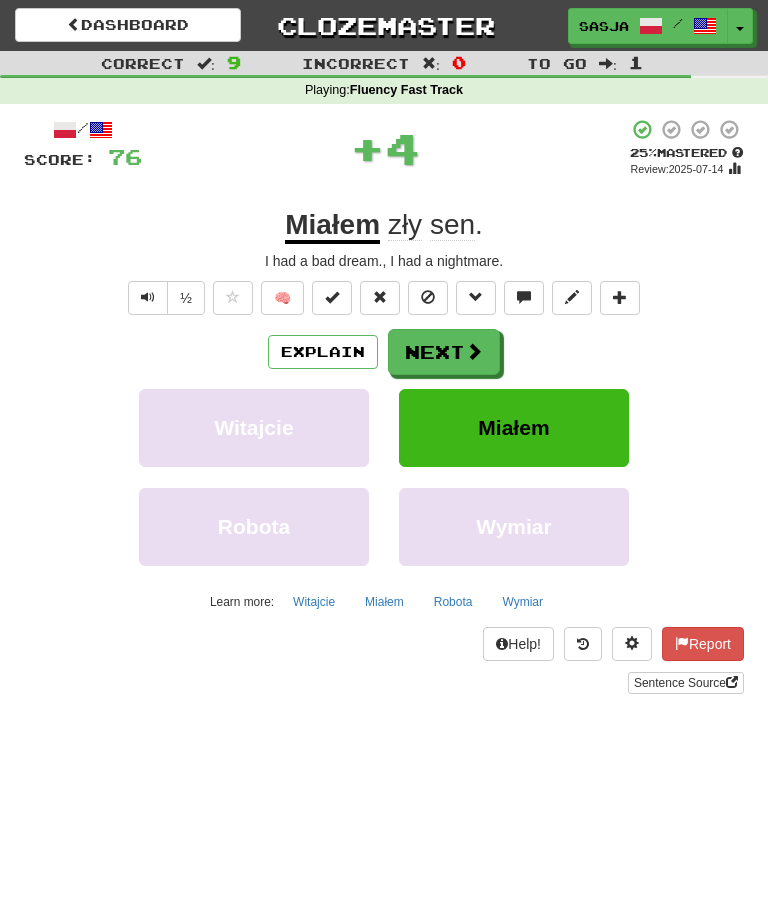 click on "Explain" at bounding box center (323, 352) 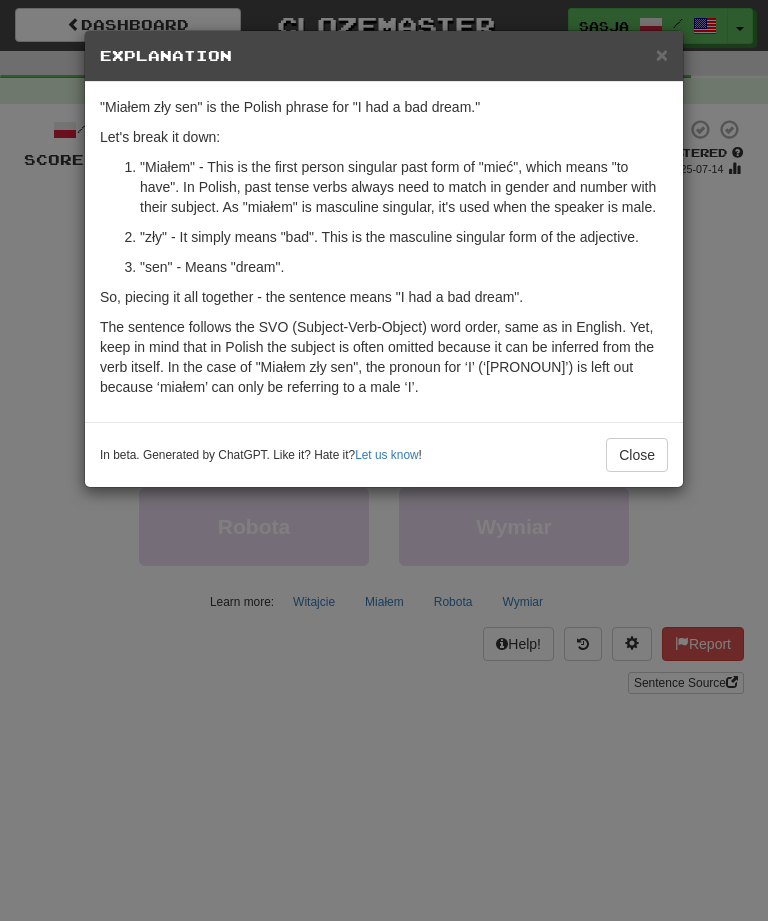 click on "Close" at bounding box center (637, 455) 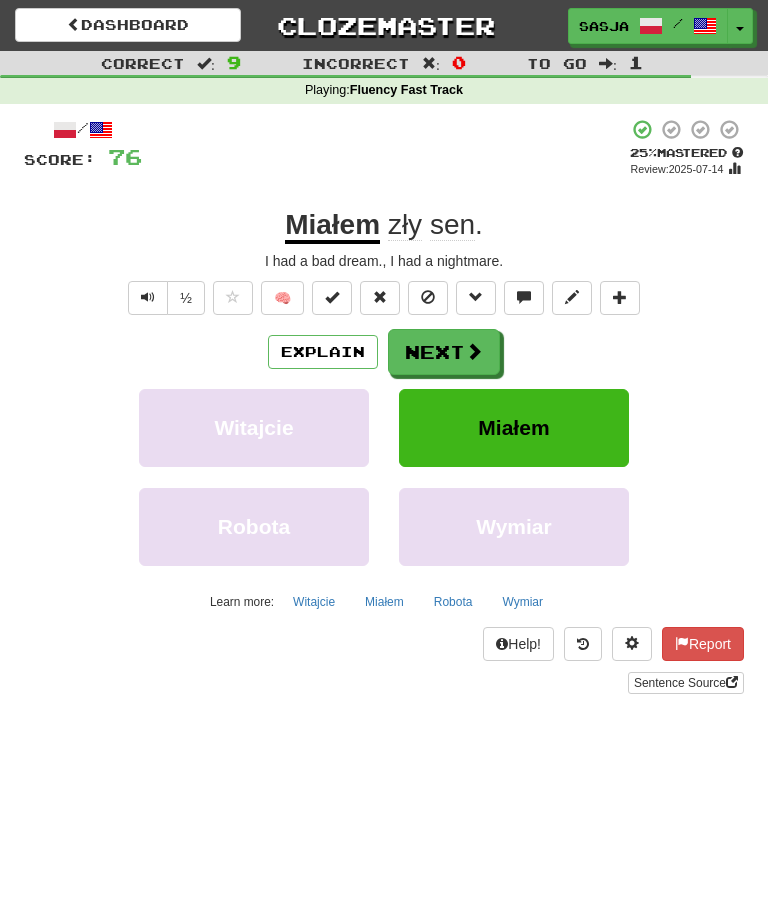 click at bounding box center (474, 351) 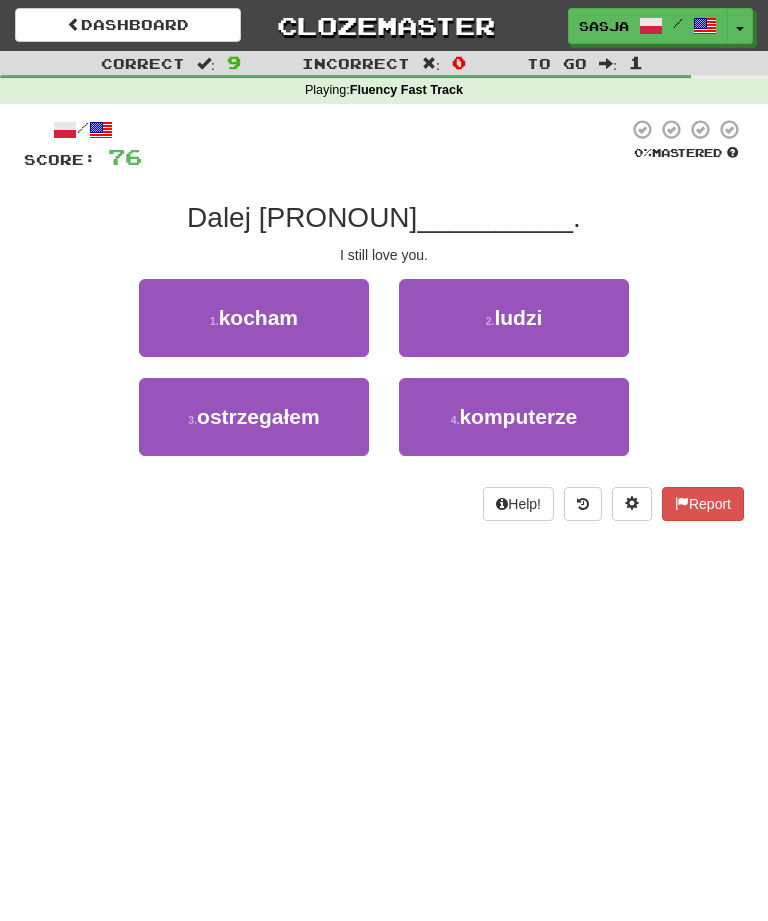 click on "kocham" at bounding box center (258, 317) 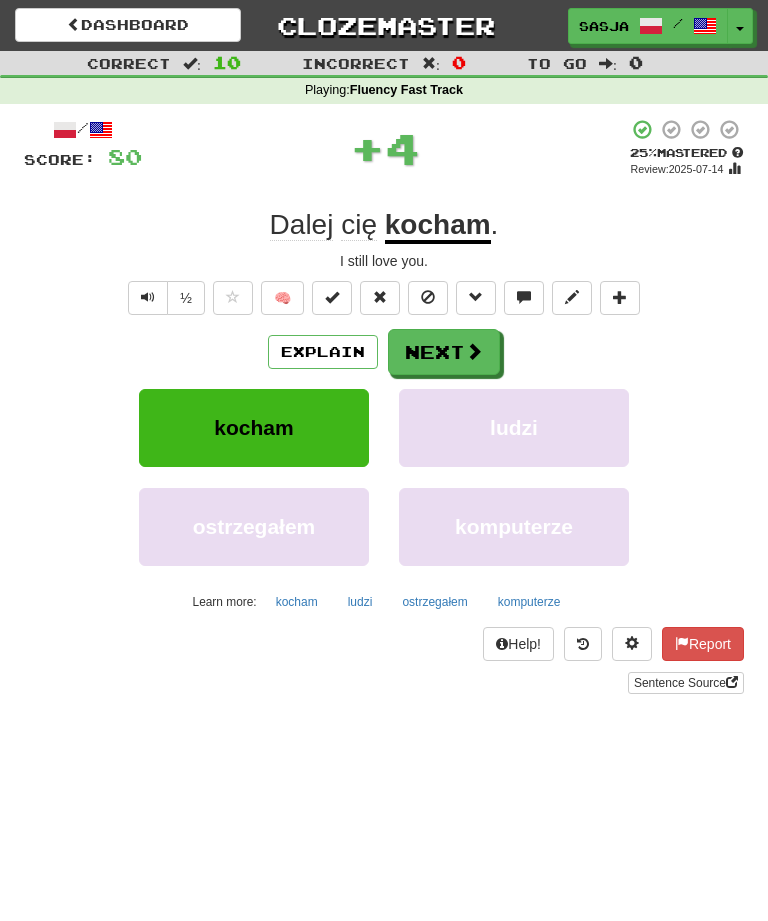 click on "Explain" at bounding box center [323, 352] 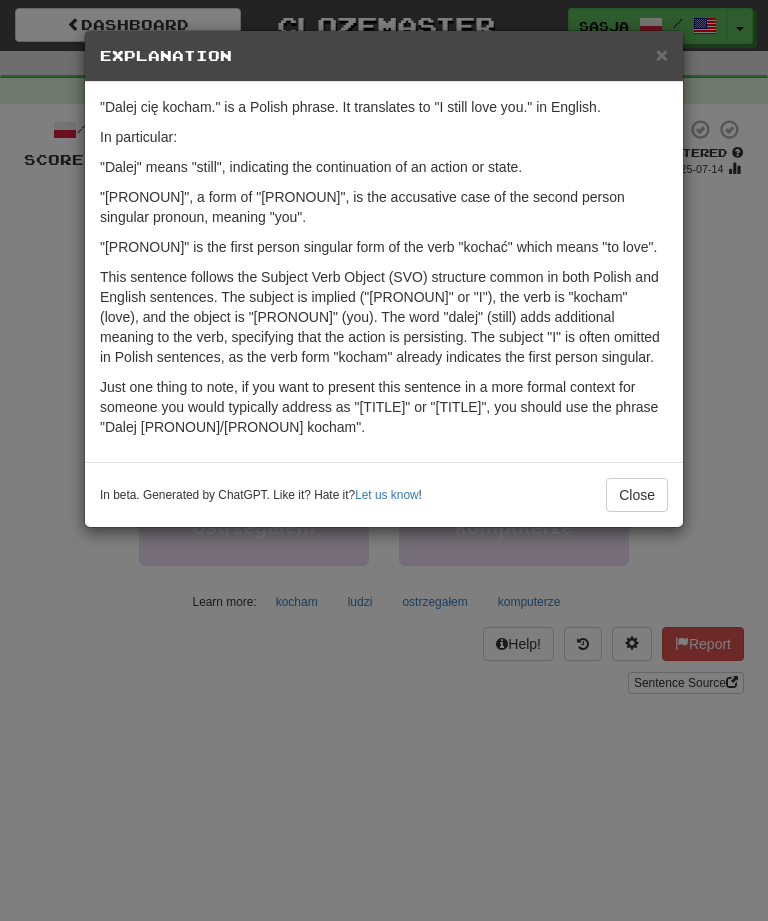 click on "Close" at bounding box center (637, 495) 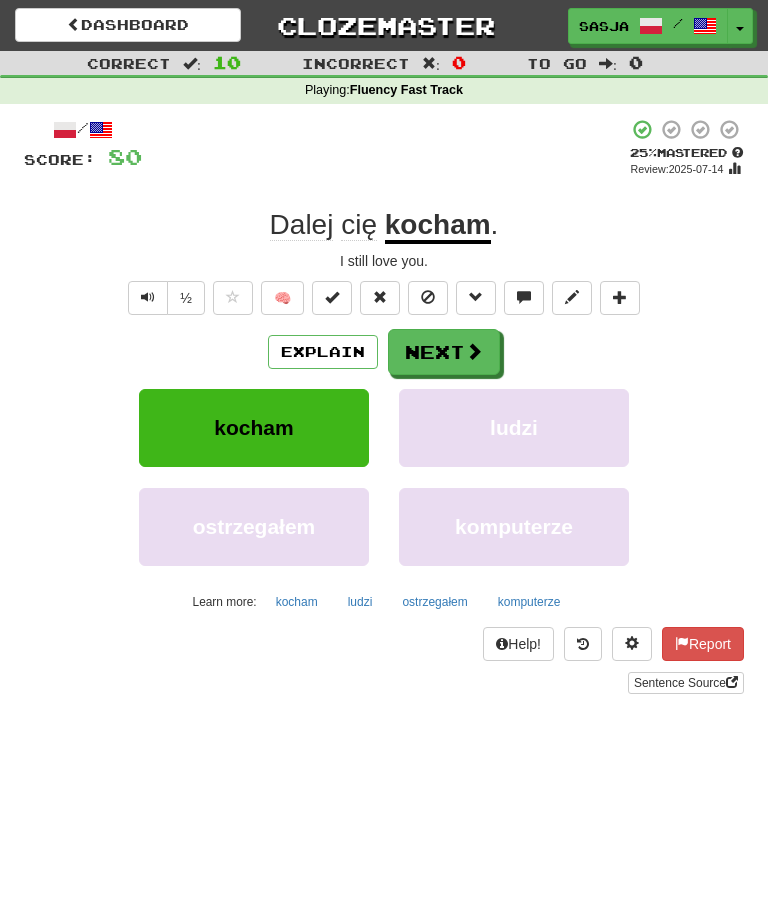 click at bounding box center (474, 351) 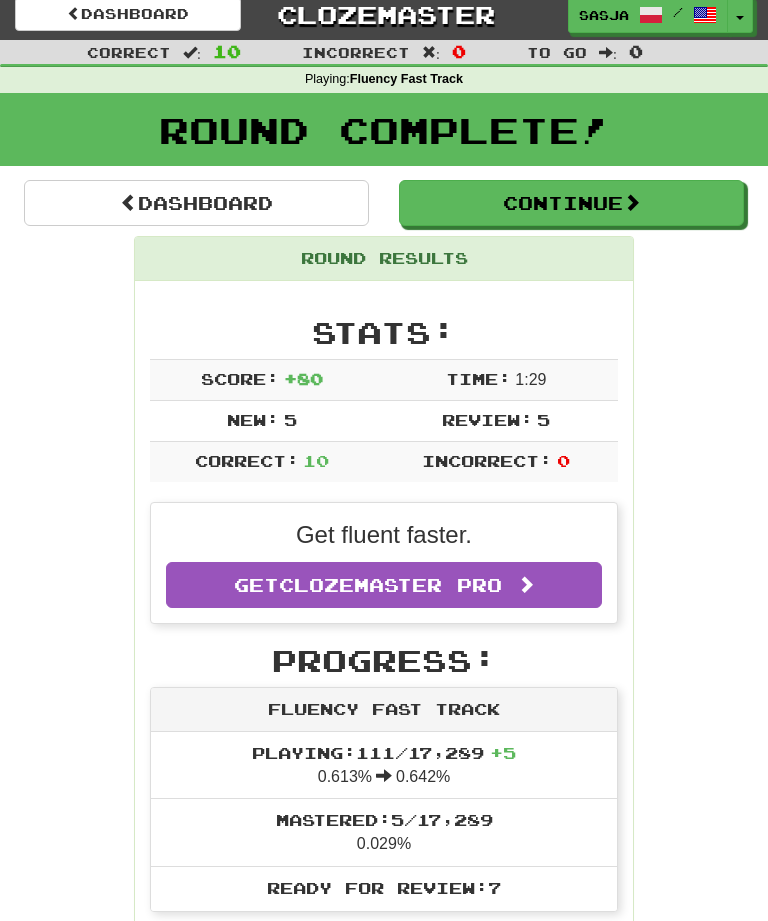 scroll, scrollTop: 0, scrollLeft: 0, axis: both 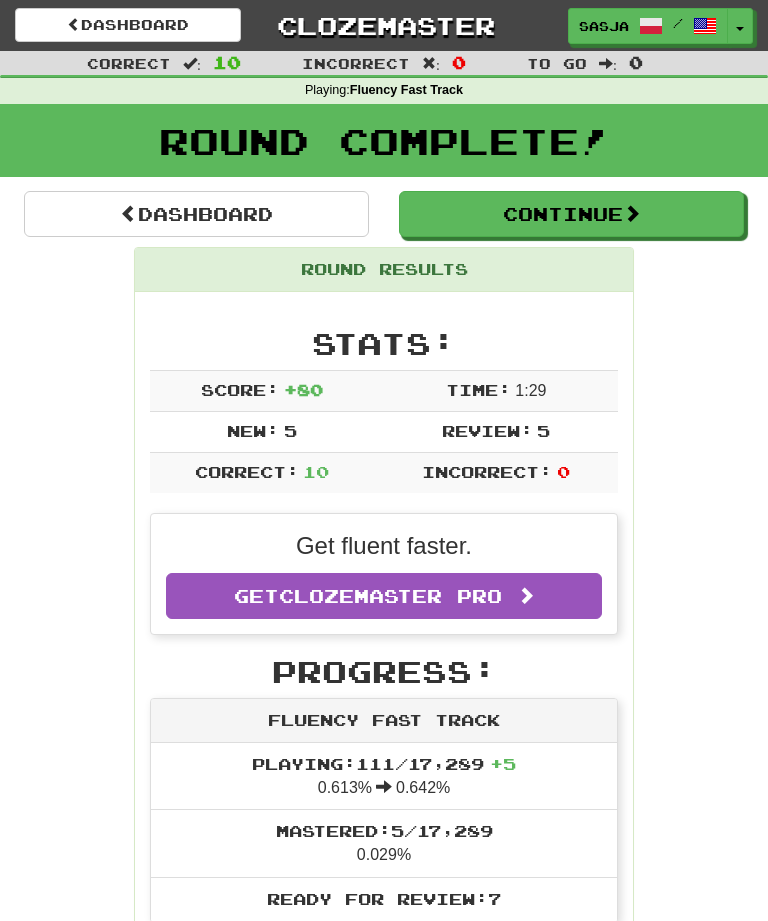 click on "Continue" at bounding box center (571, 214) 